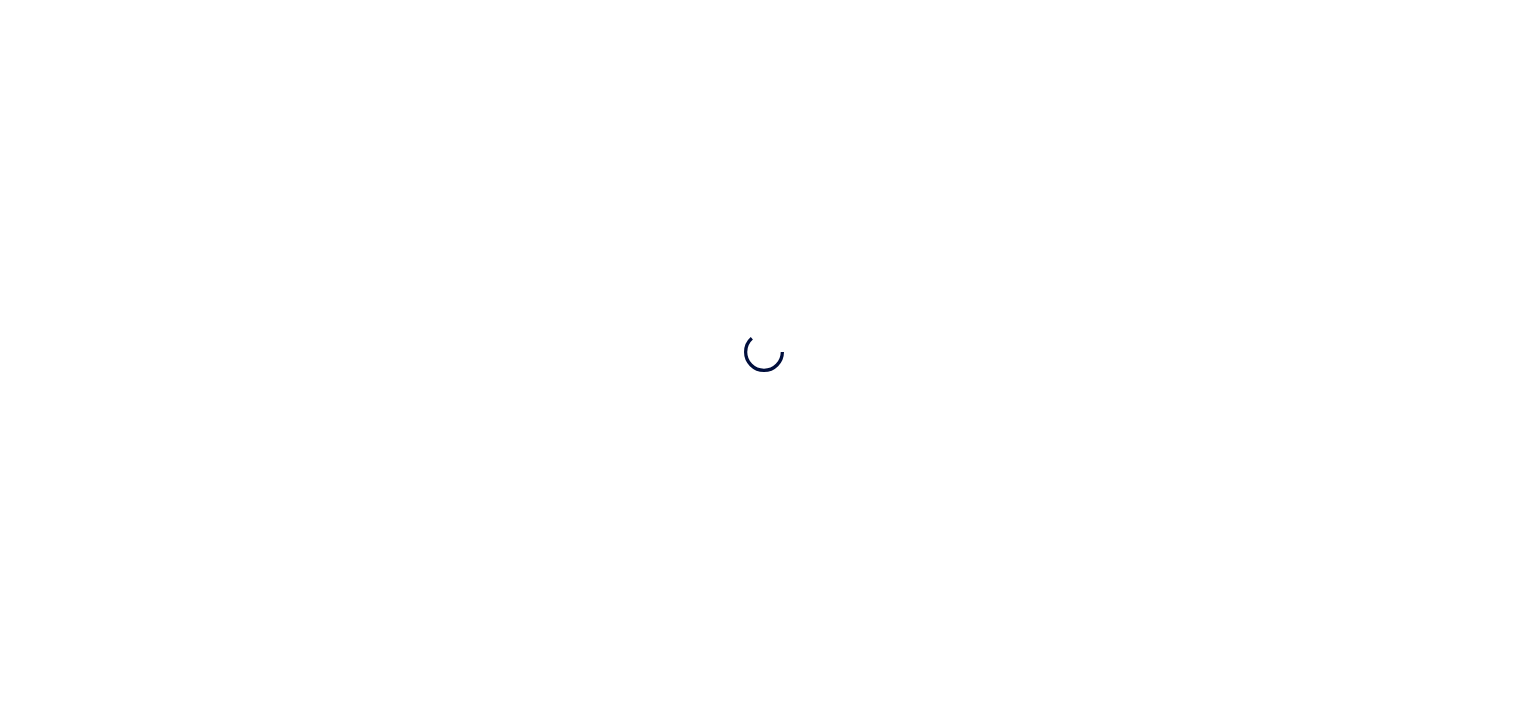 scroll, scrollTop: 0, scrollLeft: 0, axis: both 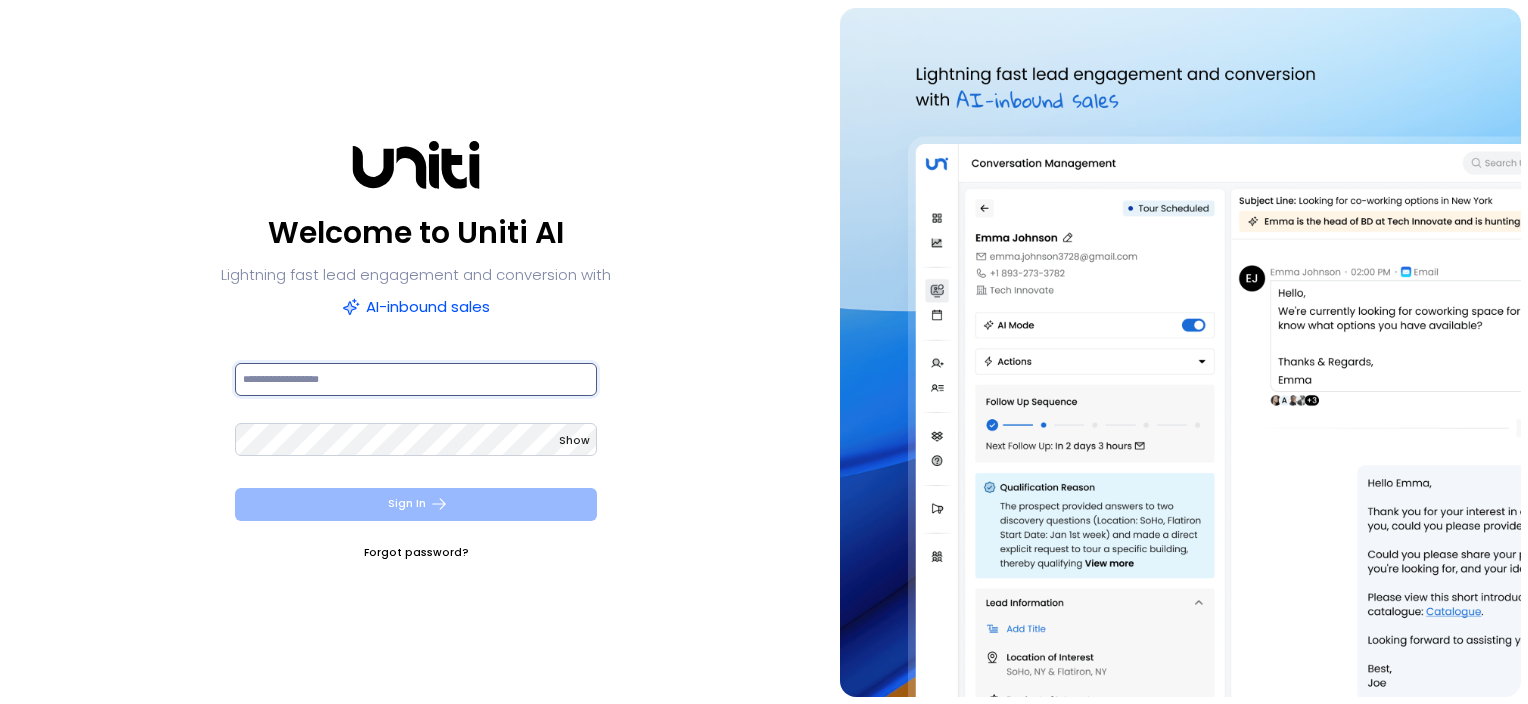type on "**********" 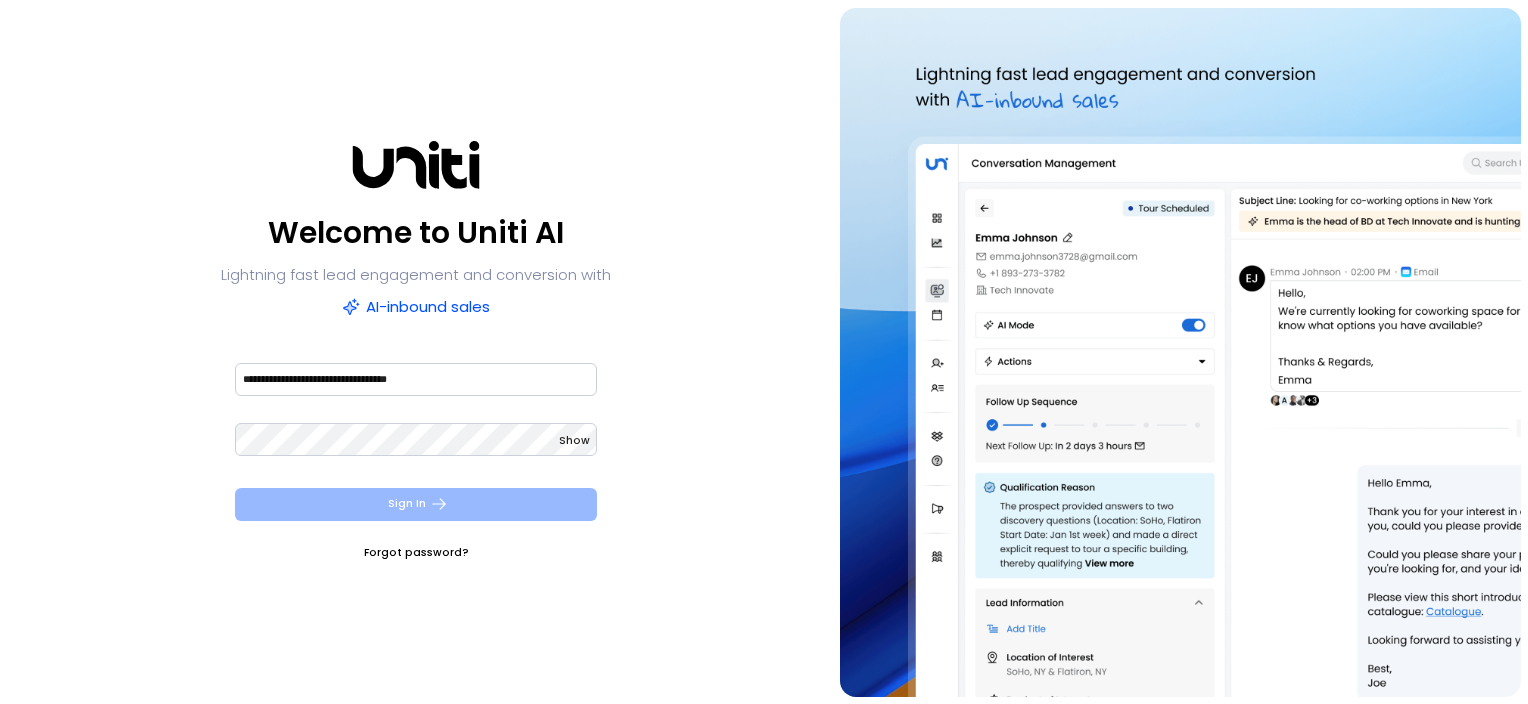 click on "Sign In" at bounding box center [416, 504] 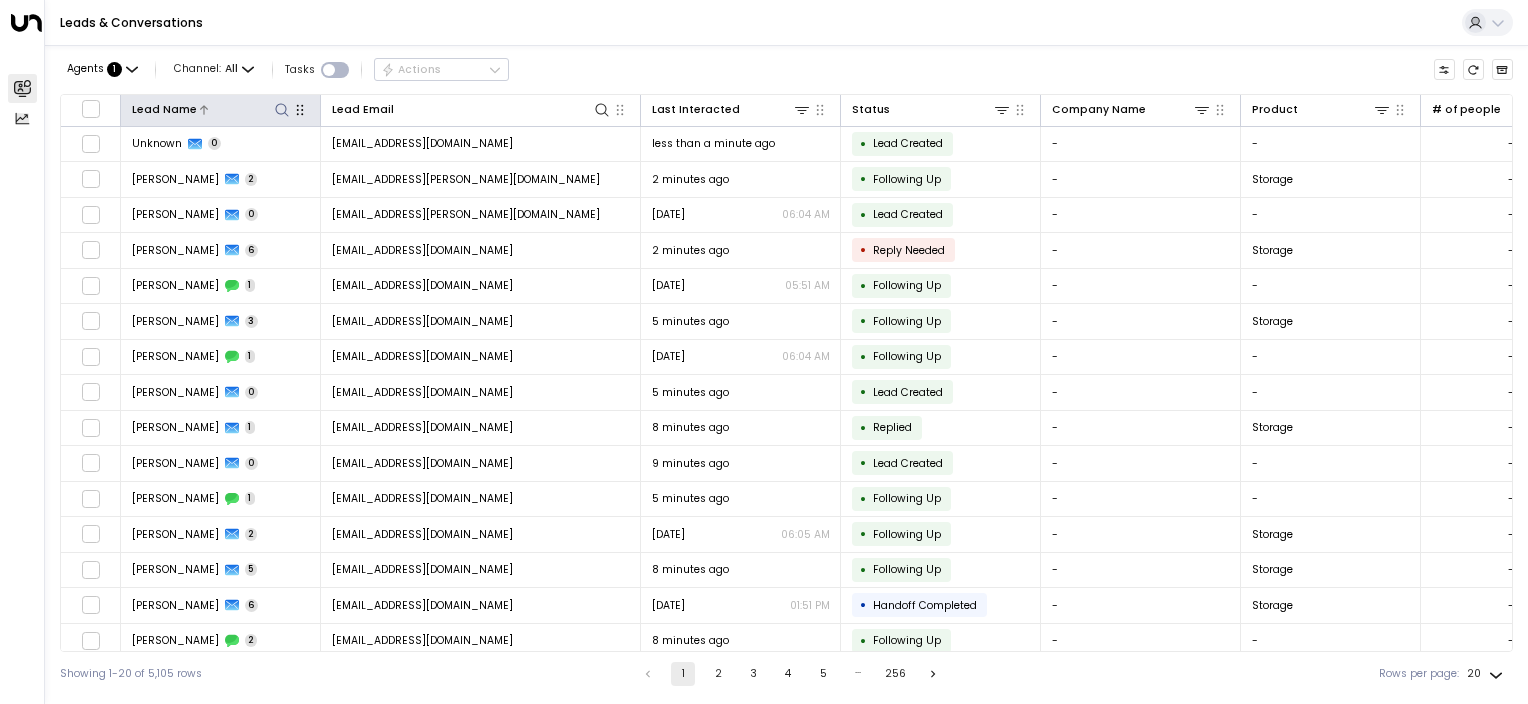 click at bounding box center [281, 109] 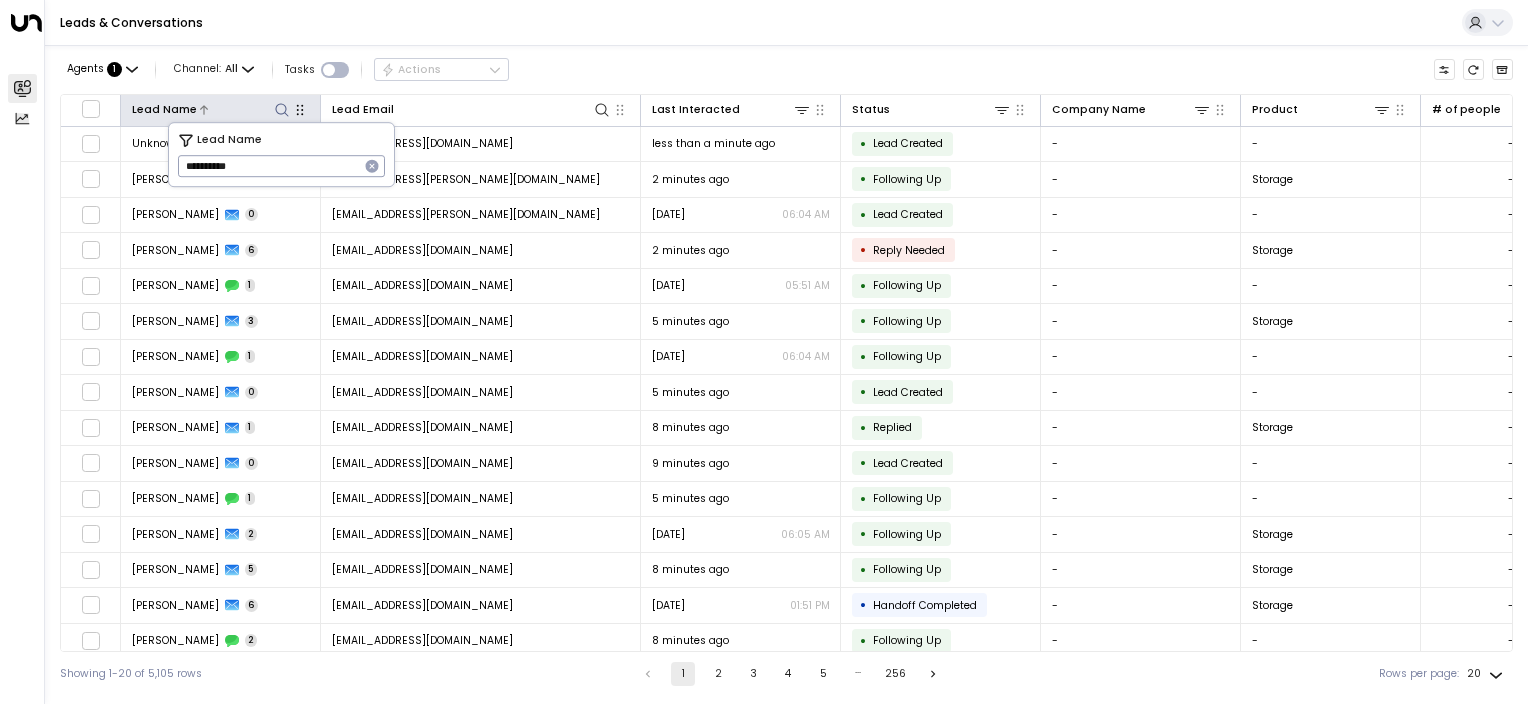 type on "**********" 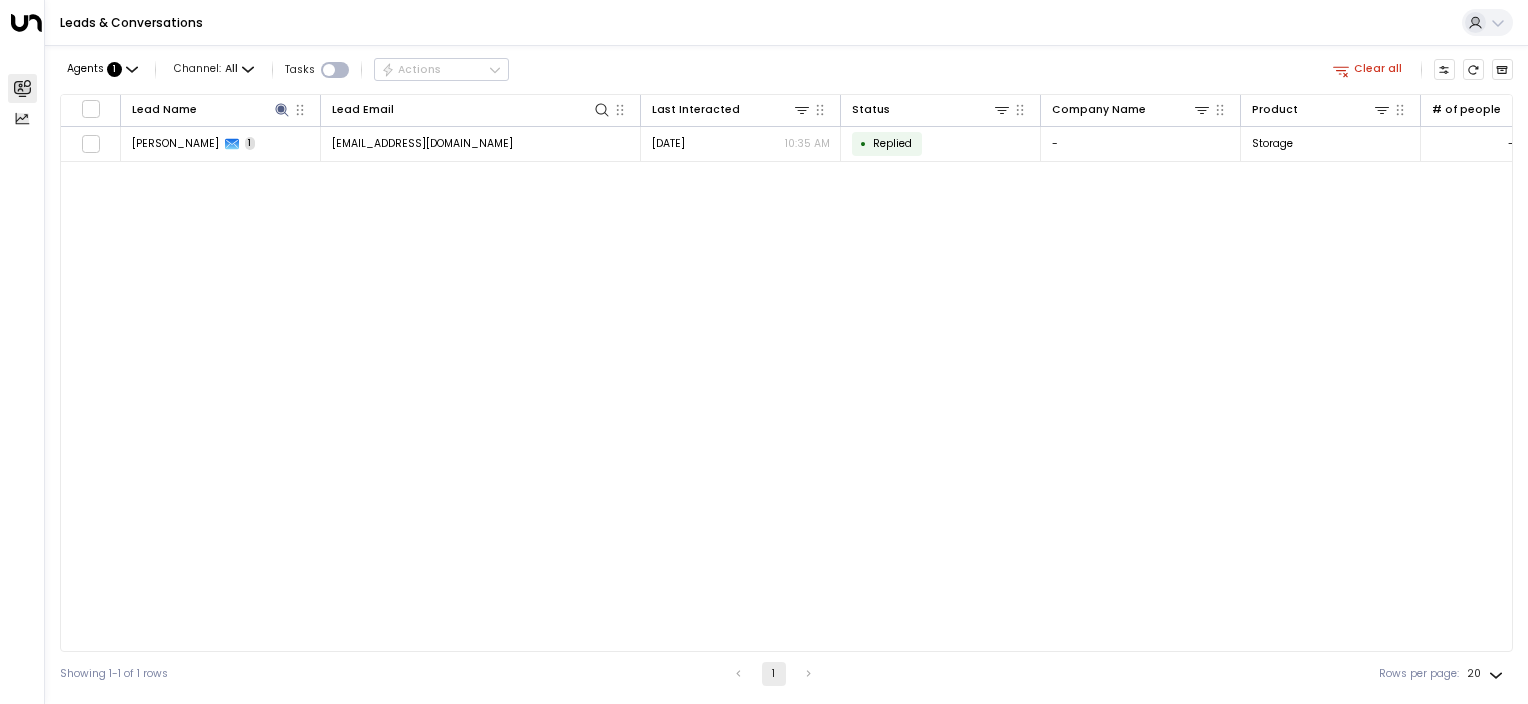 drag, startPoint x: 756, startPoint y: 652, endPoint x: 863, endPoint y: 652, distance: 107 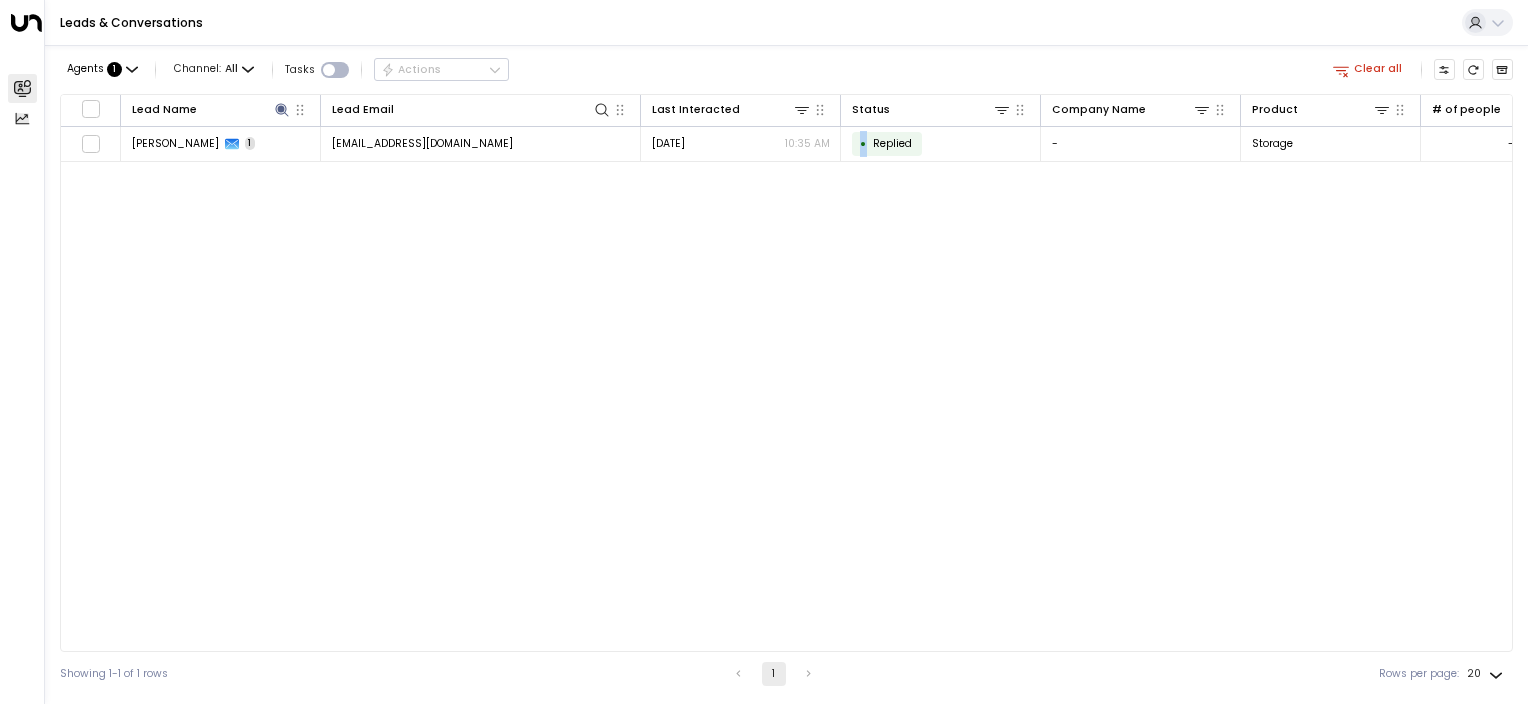 drag, startPoint x: 849, startPoint y: 651, endPoint x: 905, endPoint y: 647, distance: 56.142673 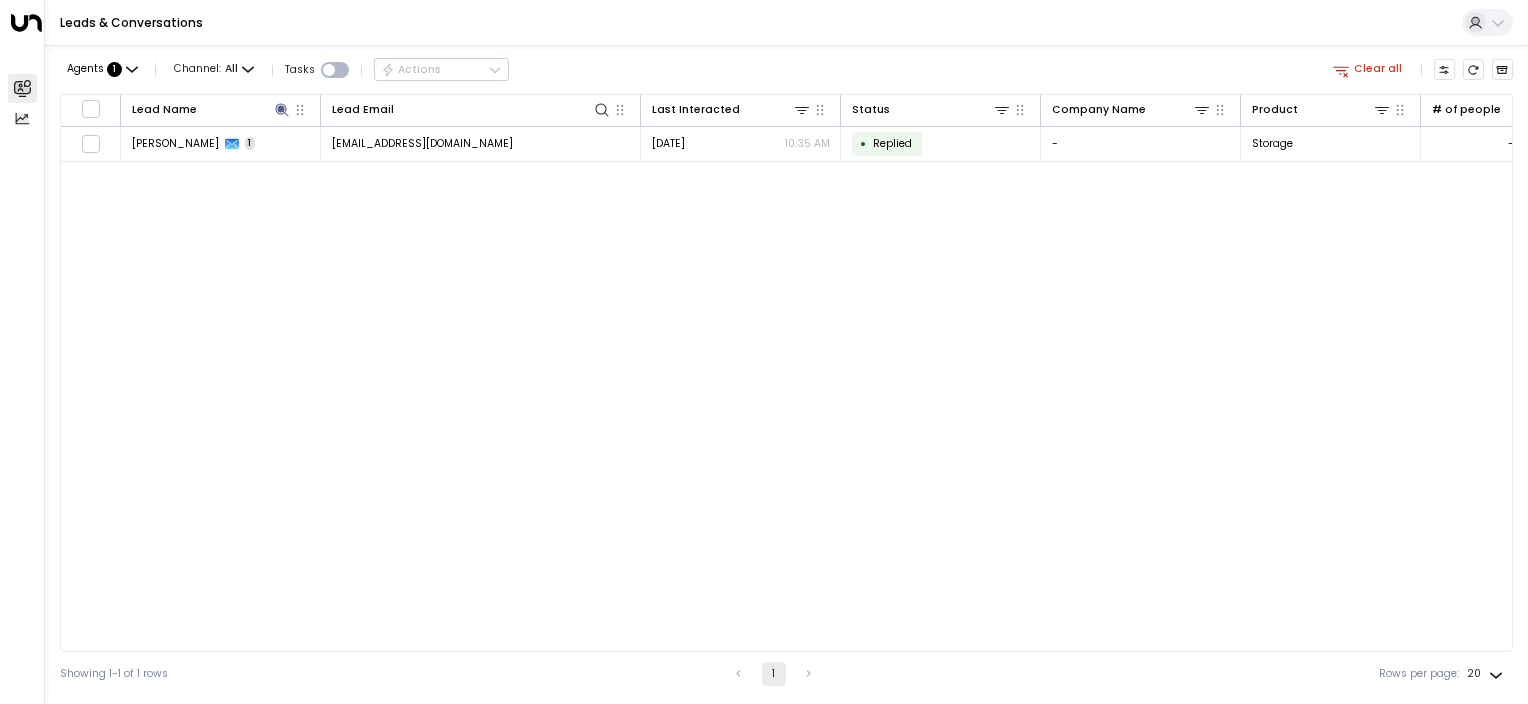 click on "Showing   1-1 of 1   rows 1 Rows per page: 20 **" at bounding box center [786, 674] 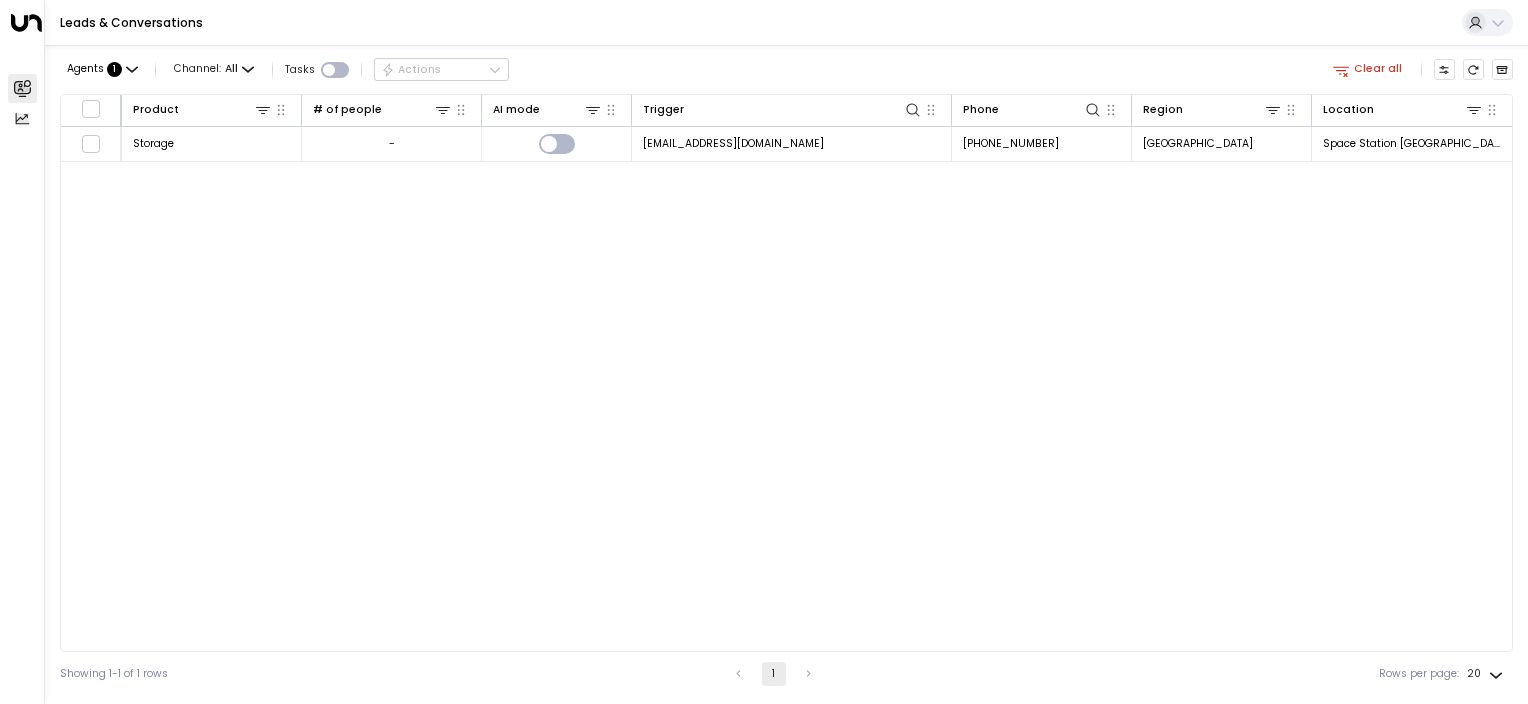 scroll, scrollTop: 0, scrollLeft: 0, axis: both 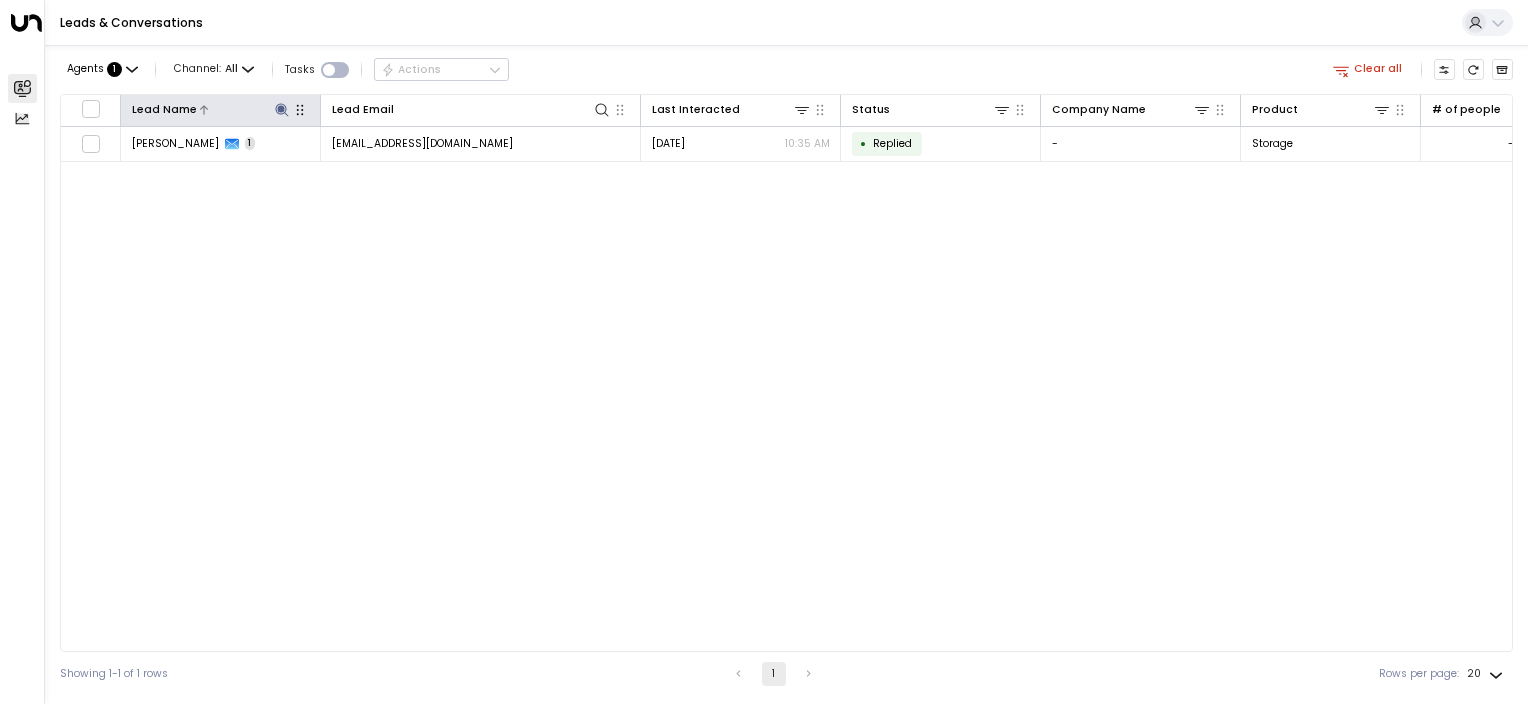 click 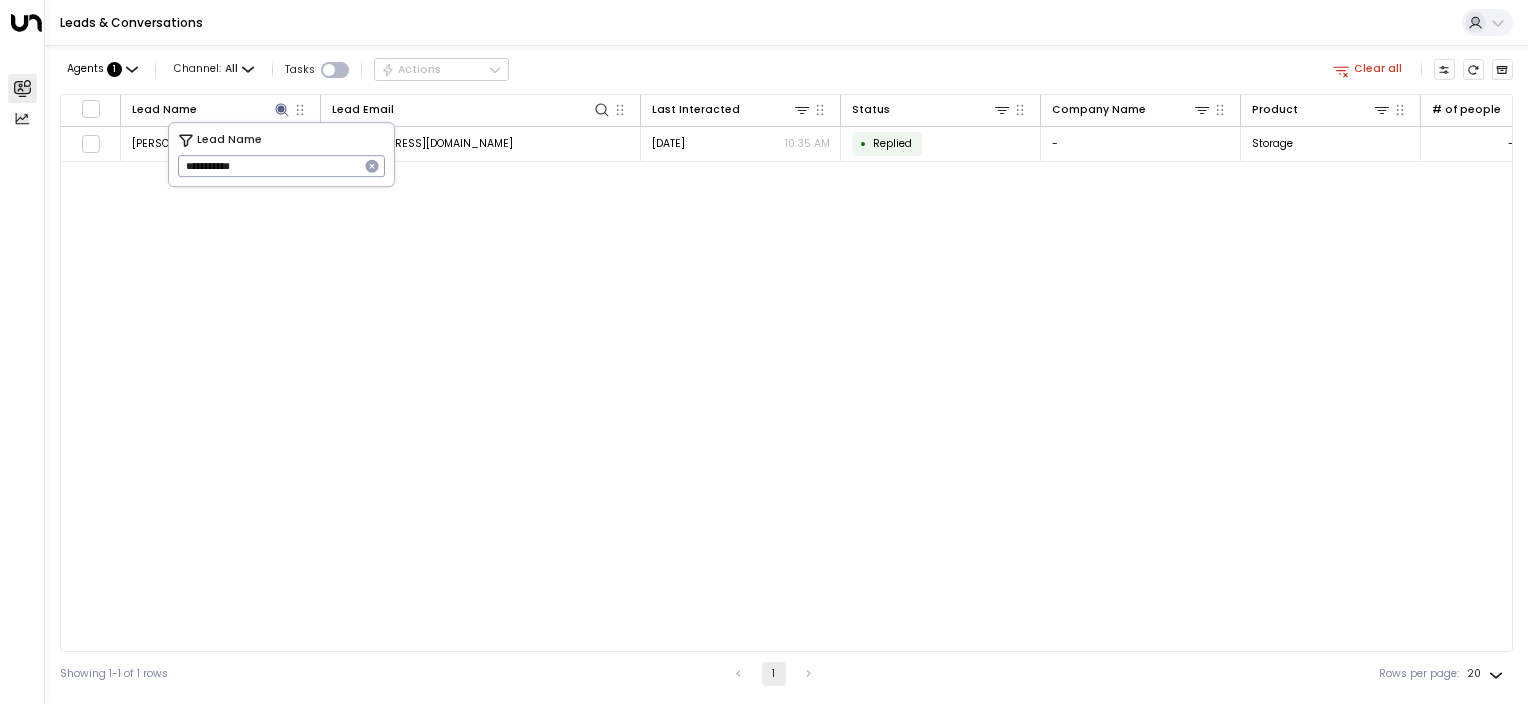 drag, startPoint x: 265, startPoint y: 168, endPoint x: 0, endPoint y: 159, distance: 265.15277 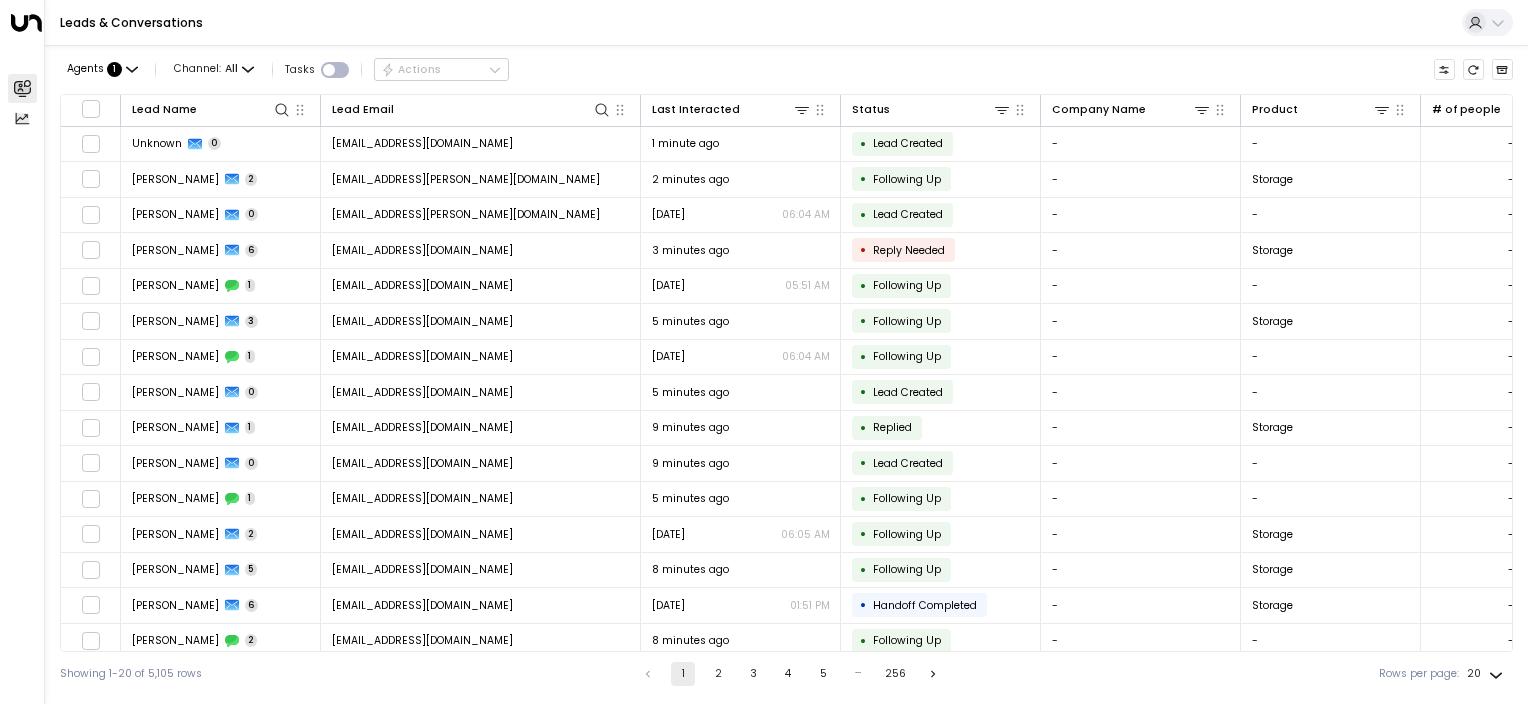click on "Showing   1-20 of 5,105   rows 1 2 3 4 5 … 256 Rows per page: 20 **" at bounding box center [786, 674] 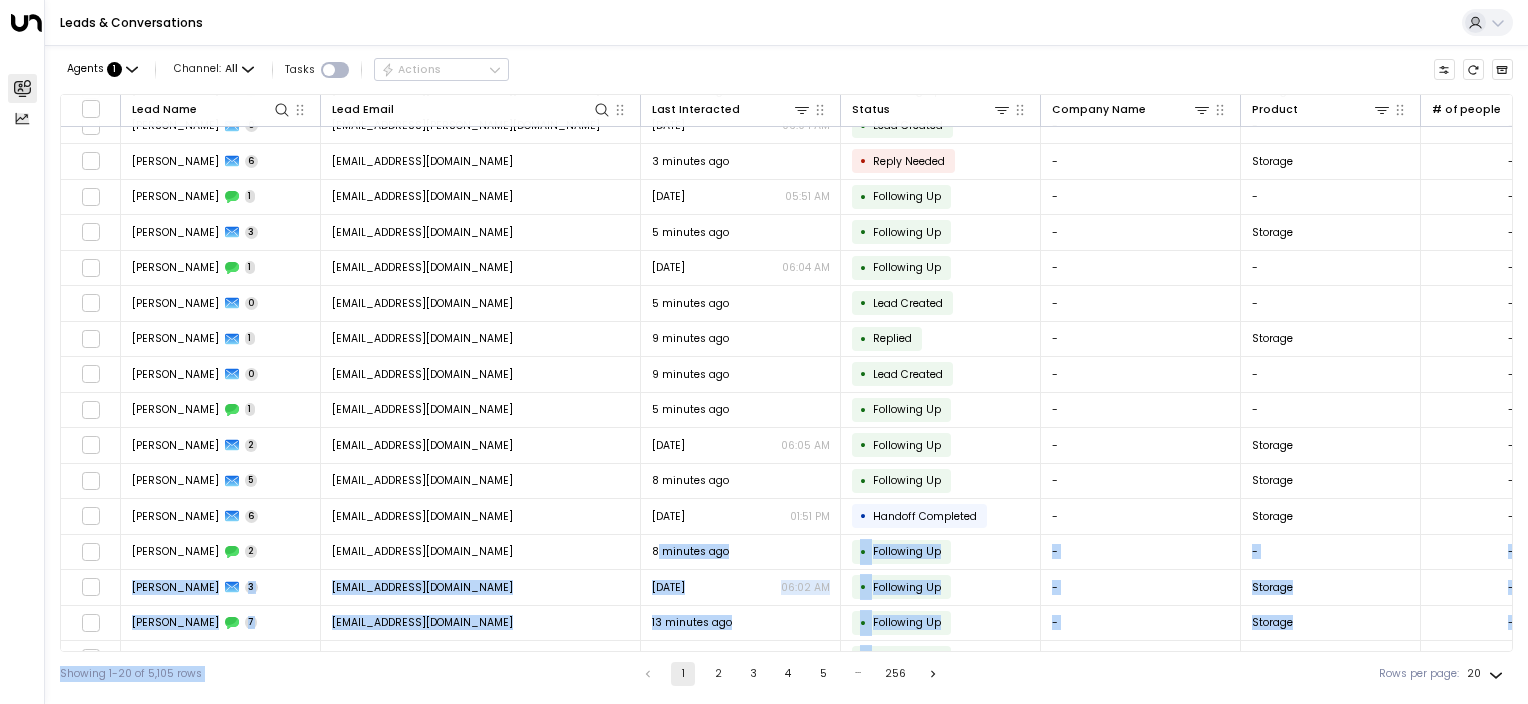 scroll, scrollTop: 185, scrollLeft: 0, axis: vertical 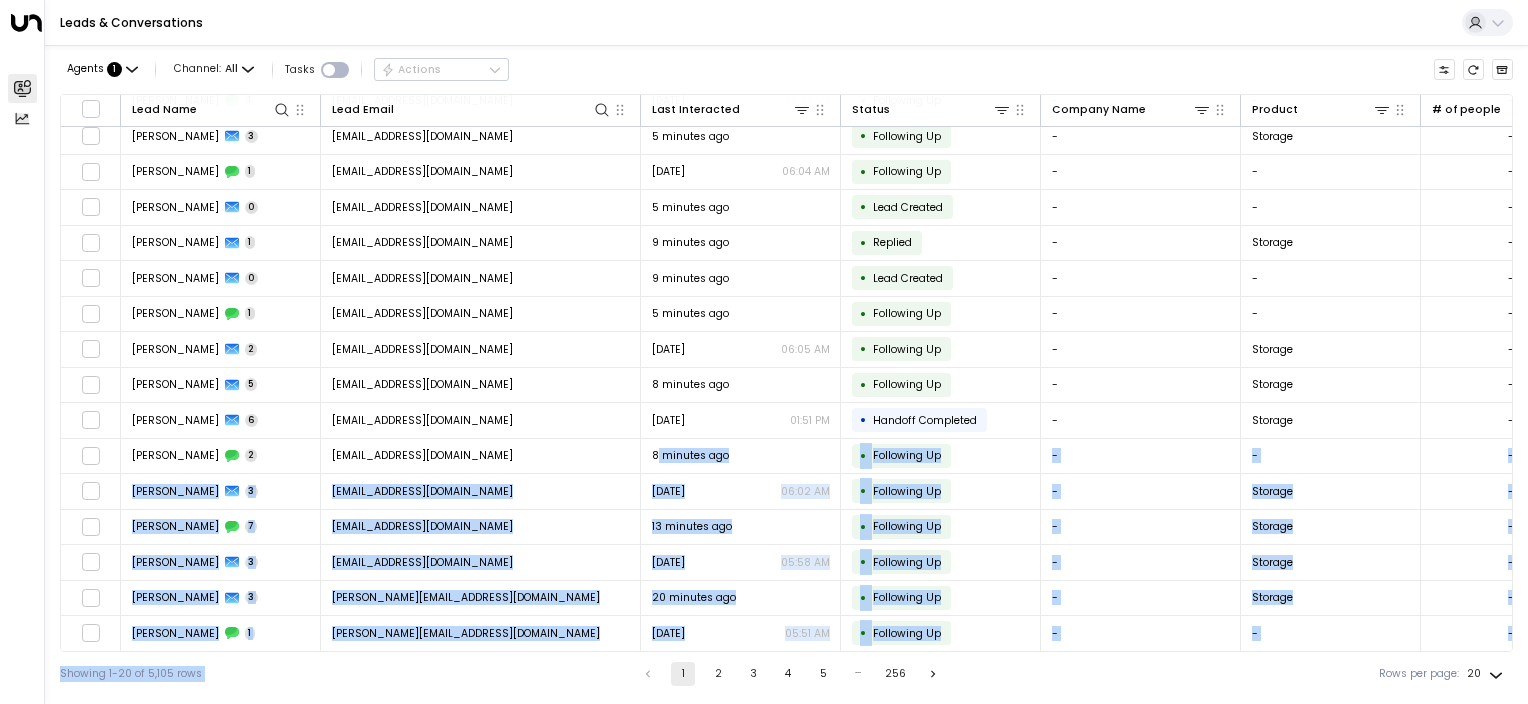drag, startPoint x: 659, startPoint y: 650, endPoint x: 835, endPoint y: 659, distance: 176.22997 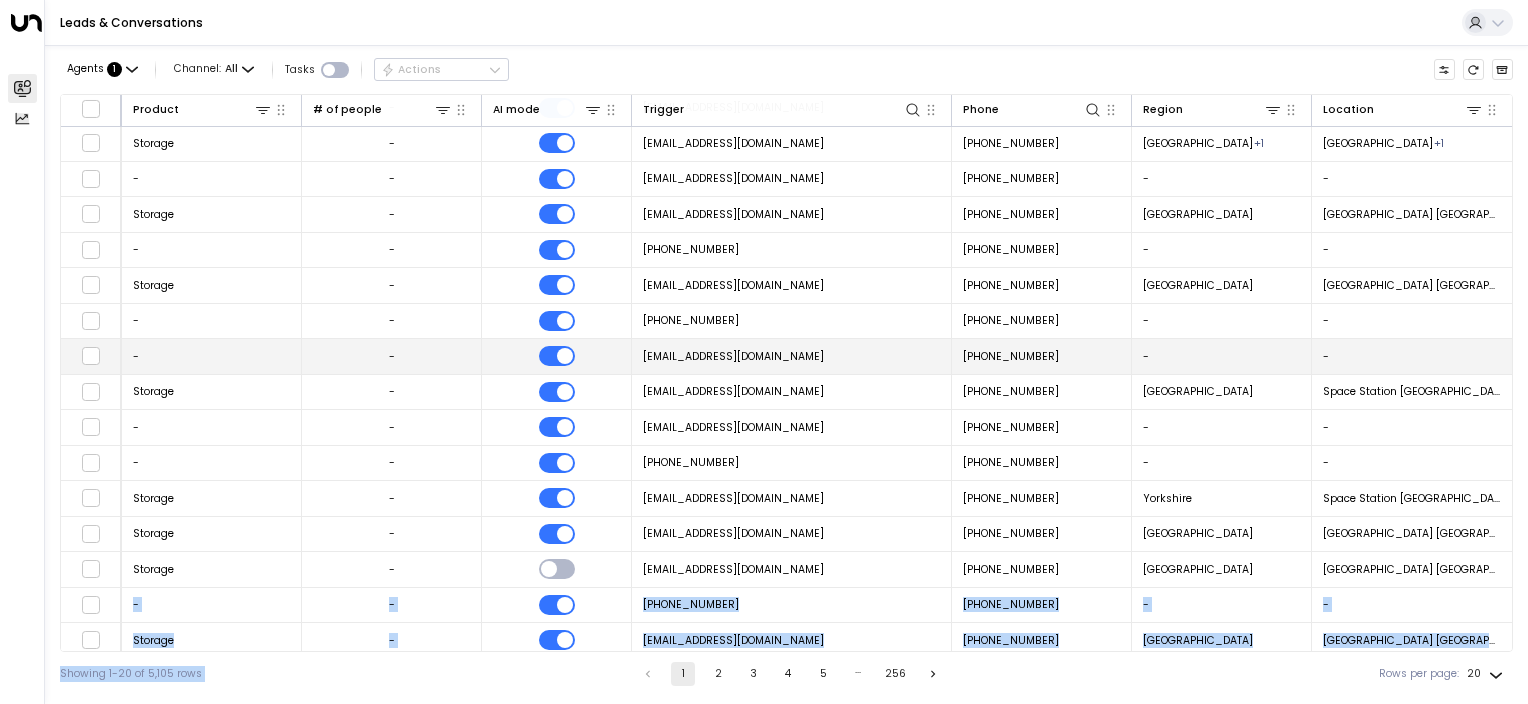 scroll, scrollTop: 0, scrollLeft: 1123, axis: horizontal 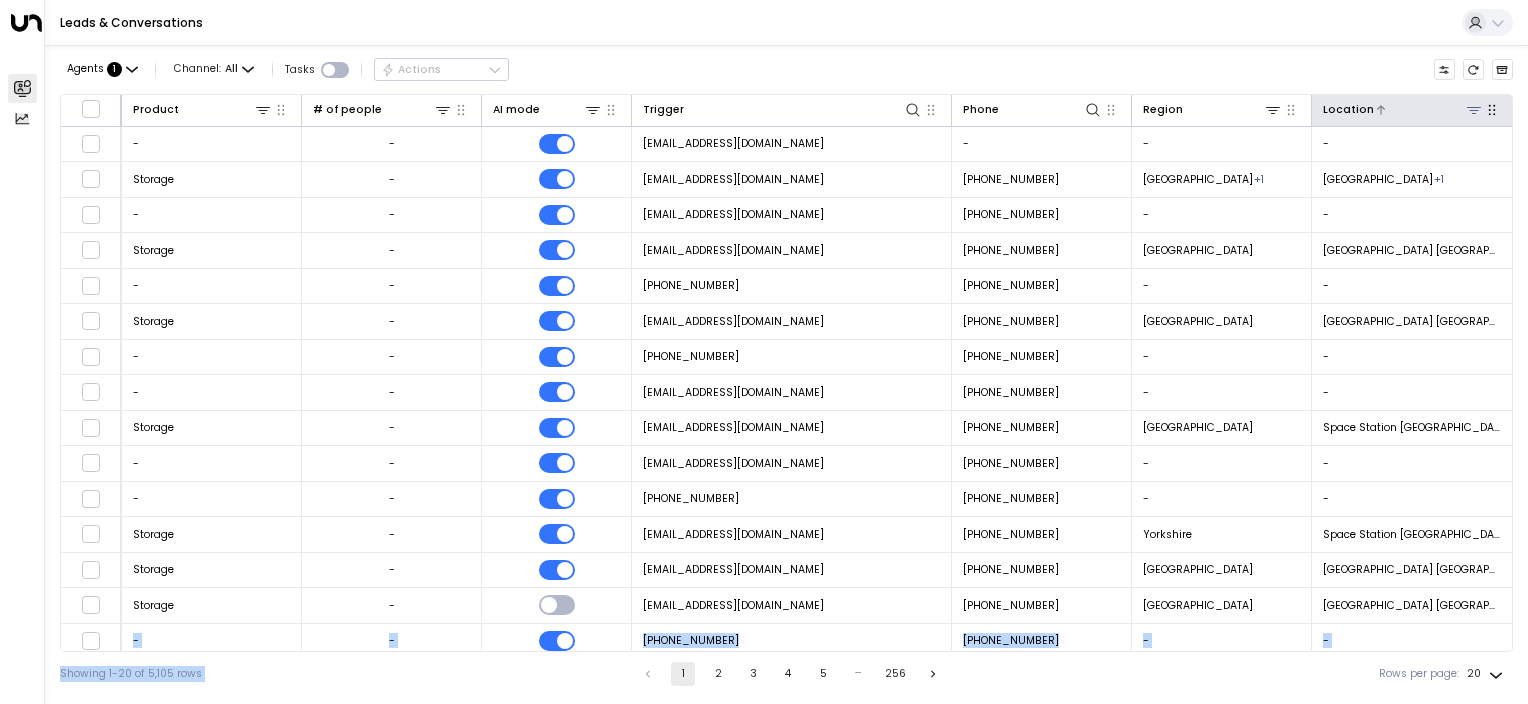 click 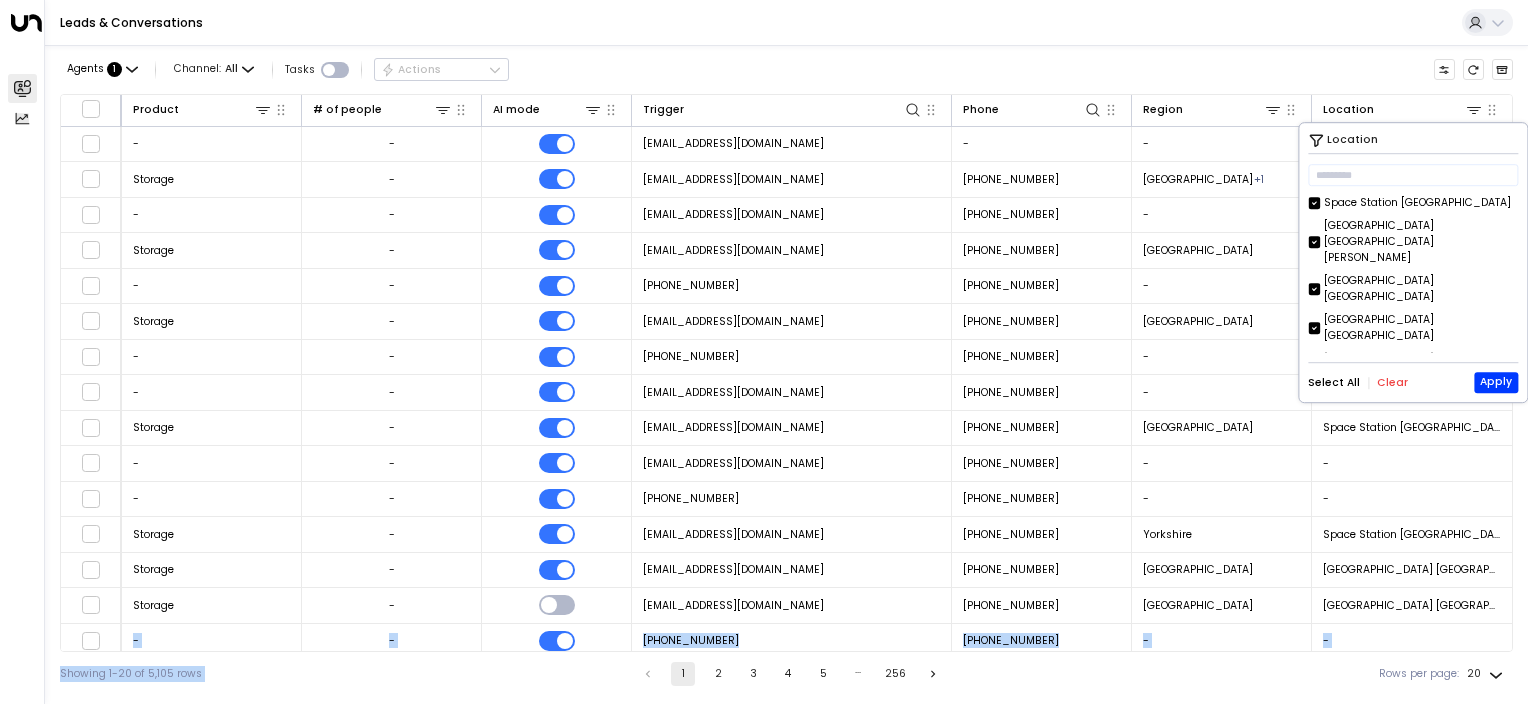 click on "Clear" at bounding box center (1392, 383) 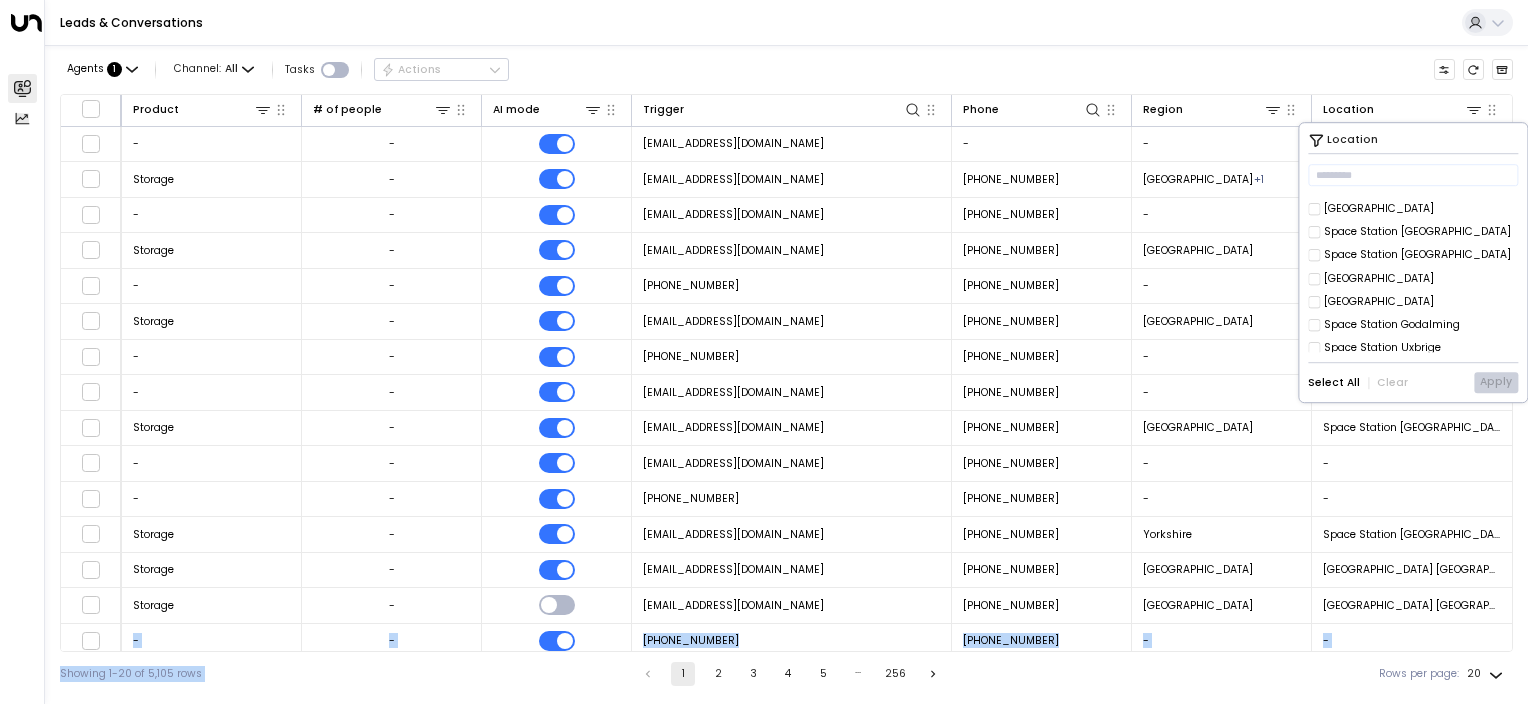 scroll, scrollTop: 394, scrollLeft: 0, axis: vertical 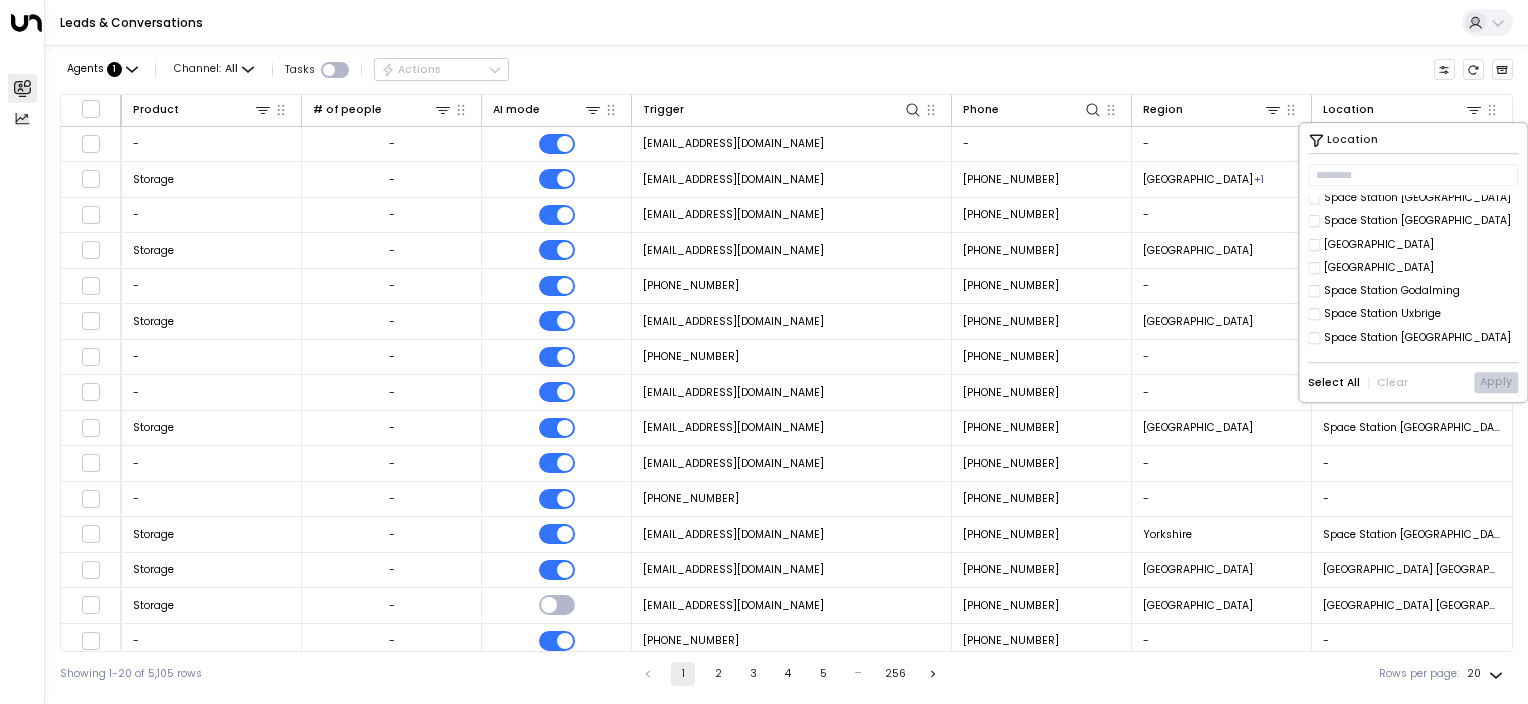 click on "Space Station [GEOGRAPHIC_DATA]" at bounding box center (1417, 338) 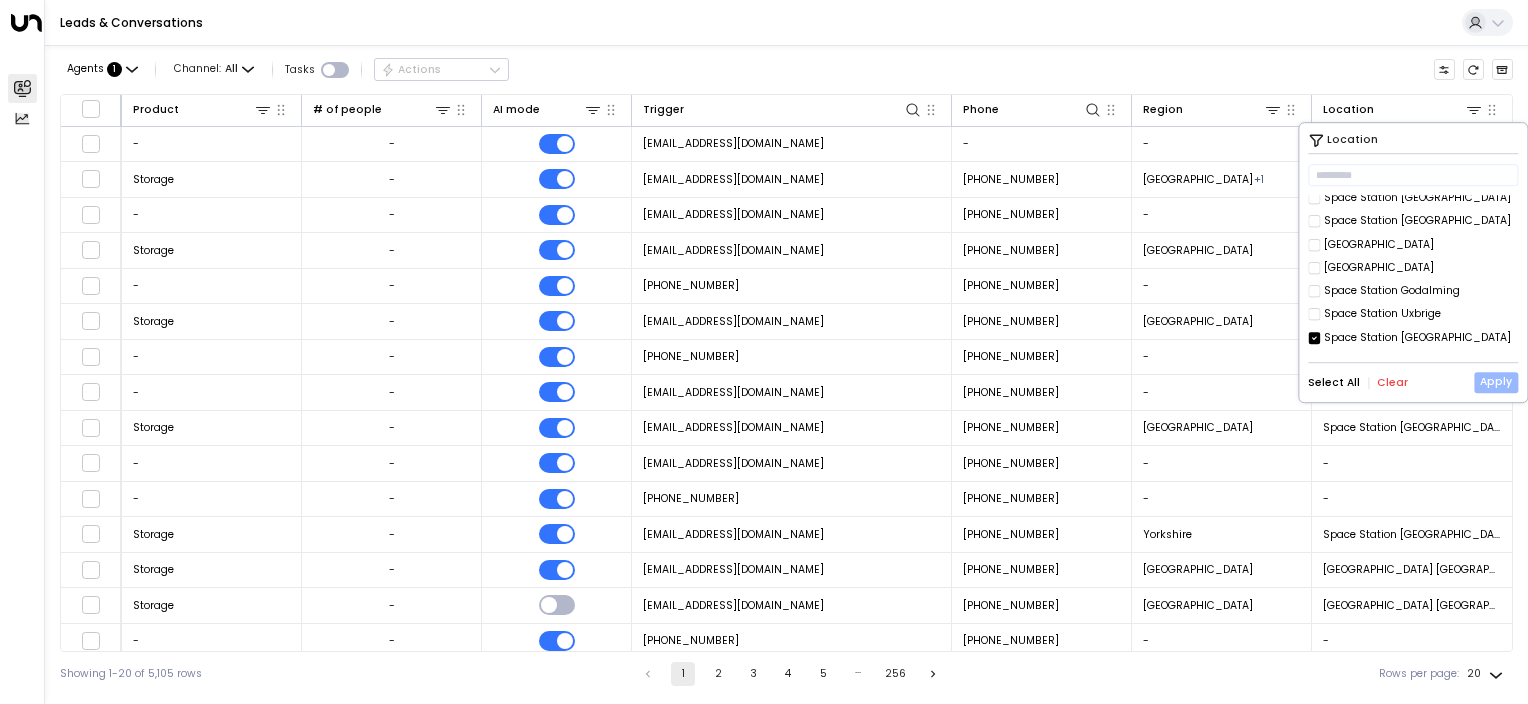 click on "Apply" at bounding box center [1496, 382] 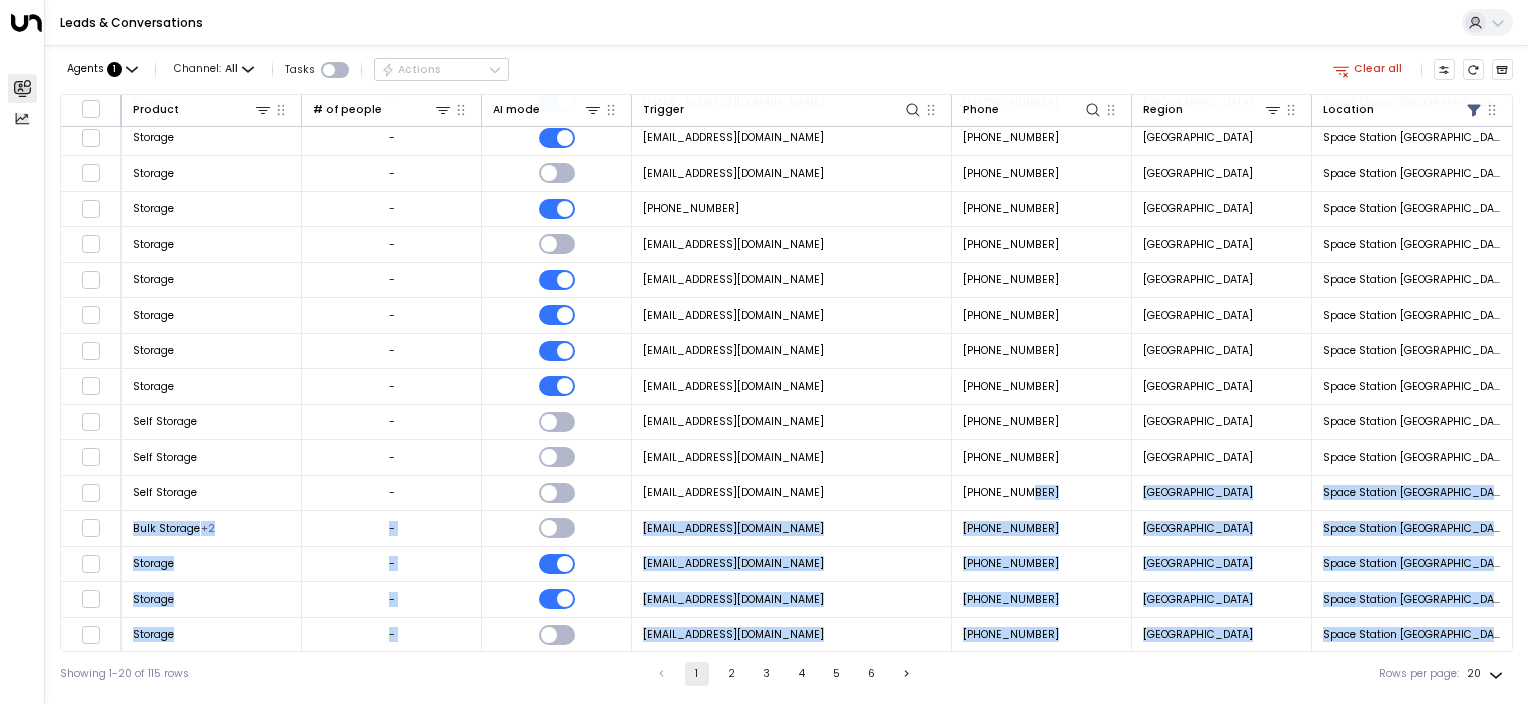 scroll, scrollTop: 185, scrollLeft: 1123, axis: both 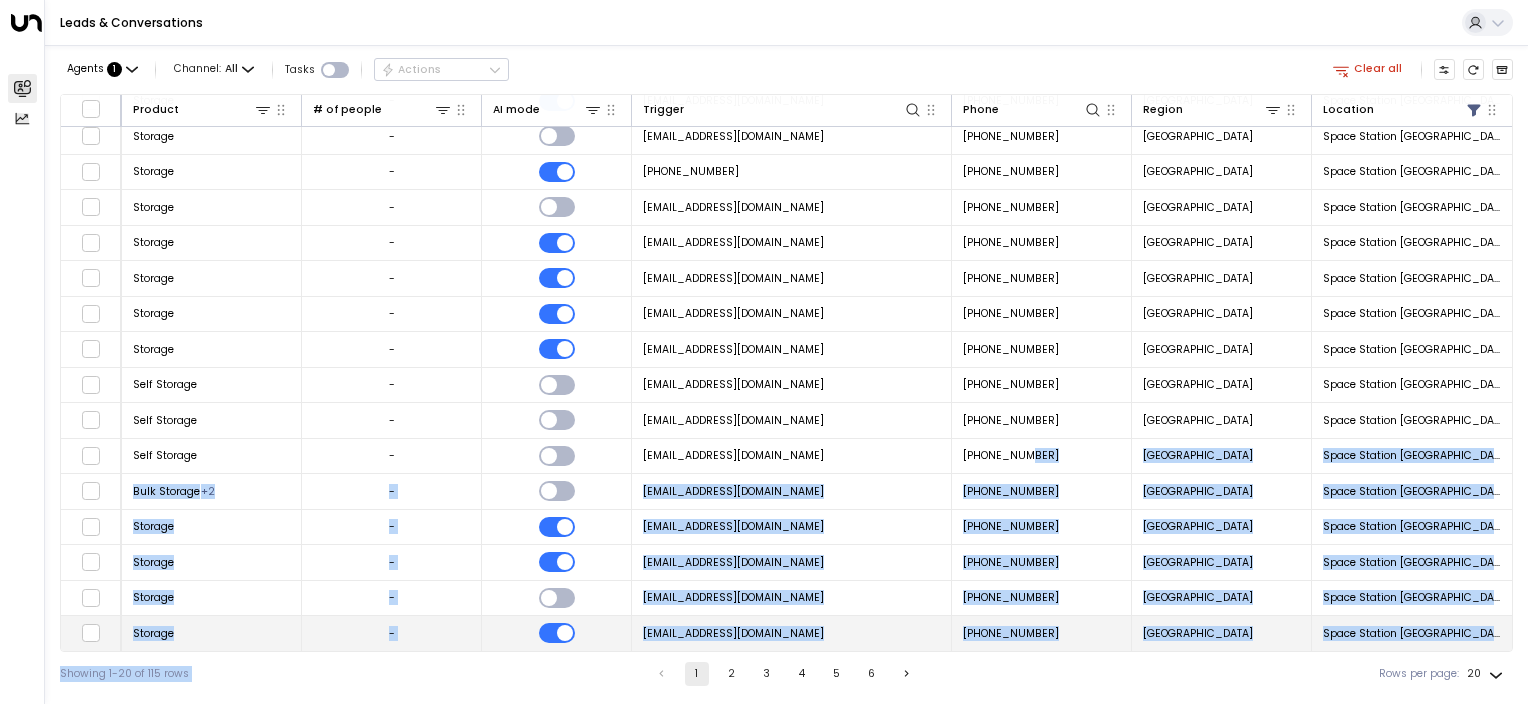 drag, startPoint x: 1019, startPoint y: 651, endPoint x: 563, endPoint y: 645, distance: 456.03946 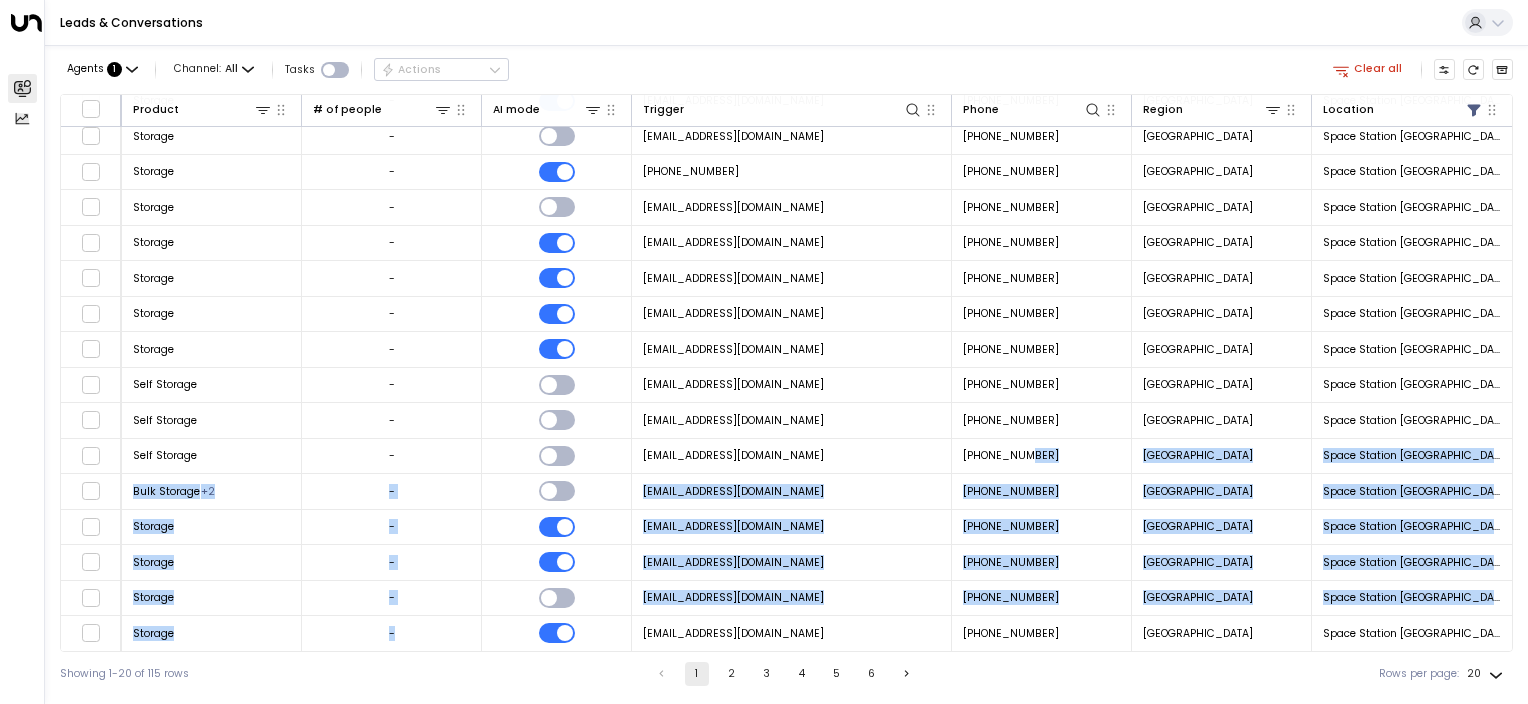 scroll, scrollTop: 0, scrollLeft: 1123, axis: horizontal 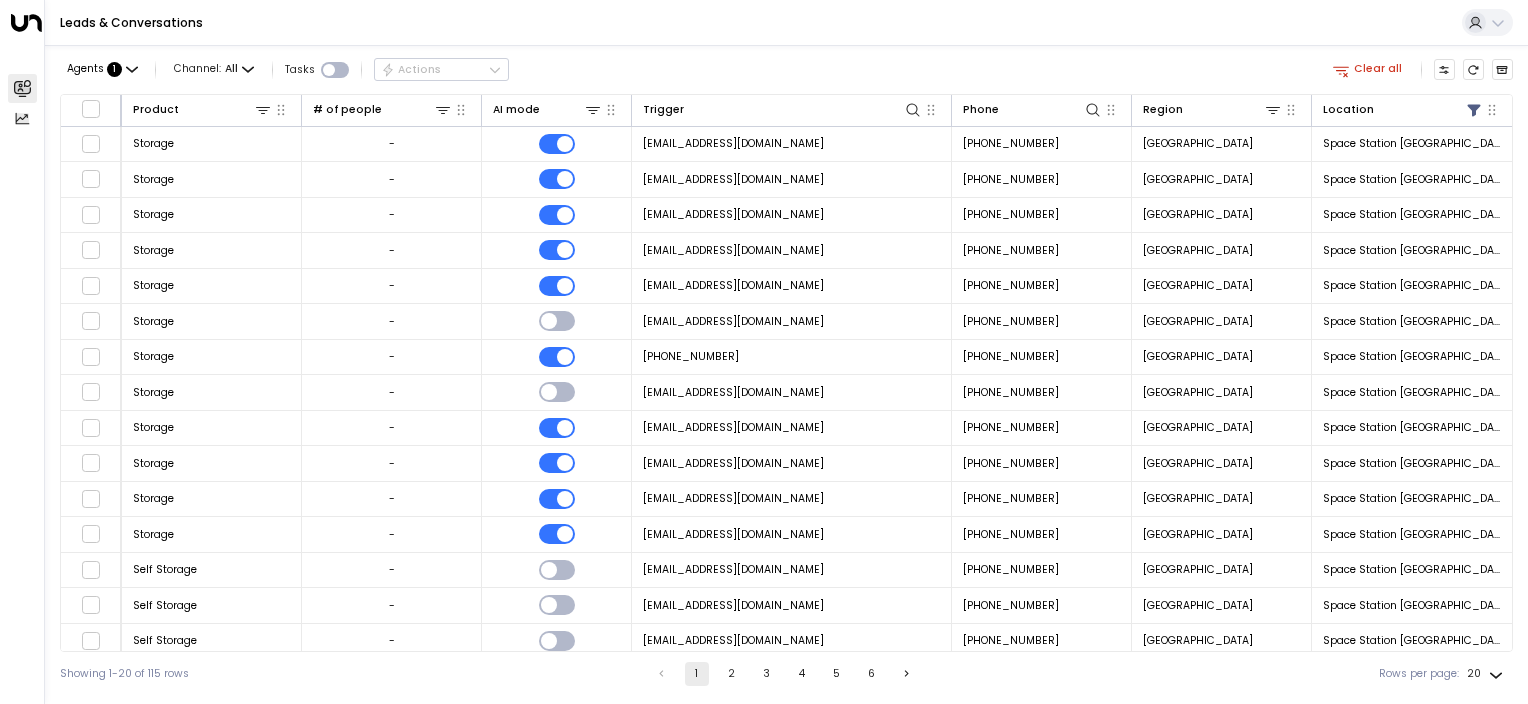 click on "Showing   1-20 of 115   rows 1 2 3 4 5 6 Rows per page: 20 **" at bounding box center [786, 674] 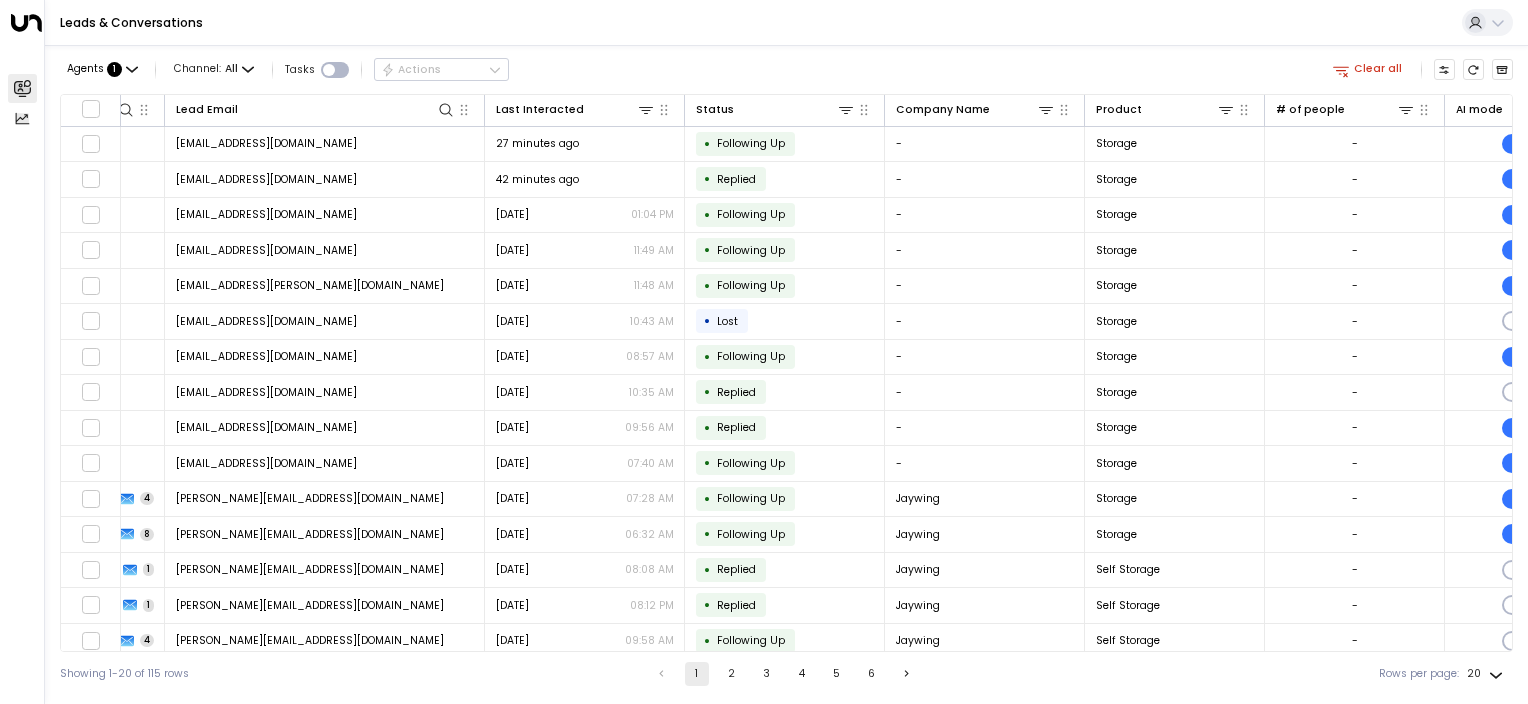 scroll, scrollTop: 0, scrollLeft: 0, axis: both 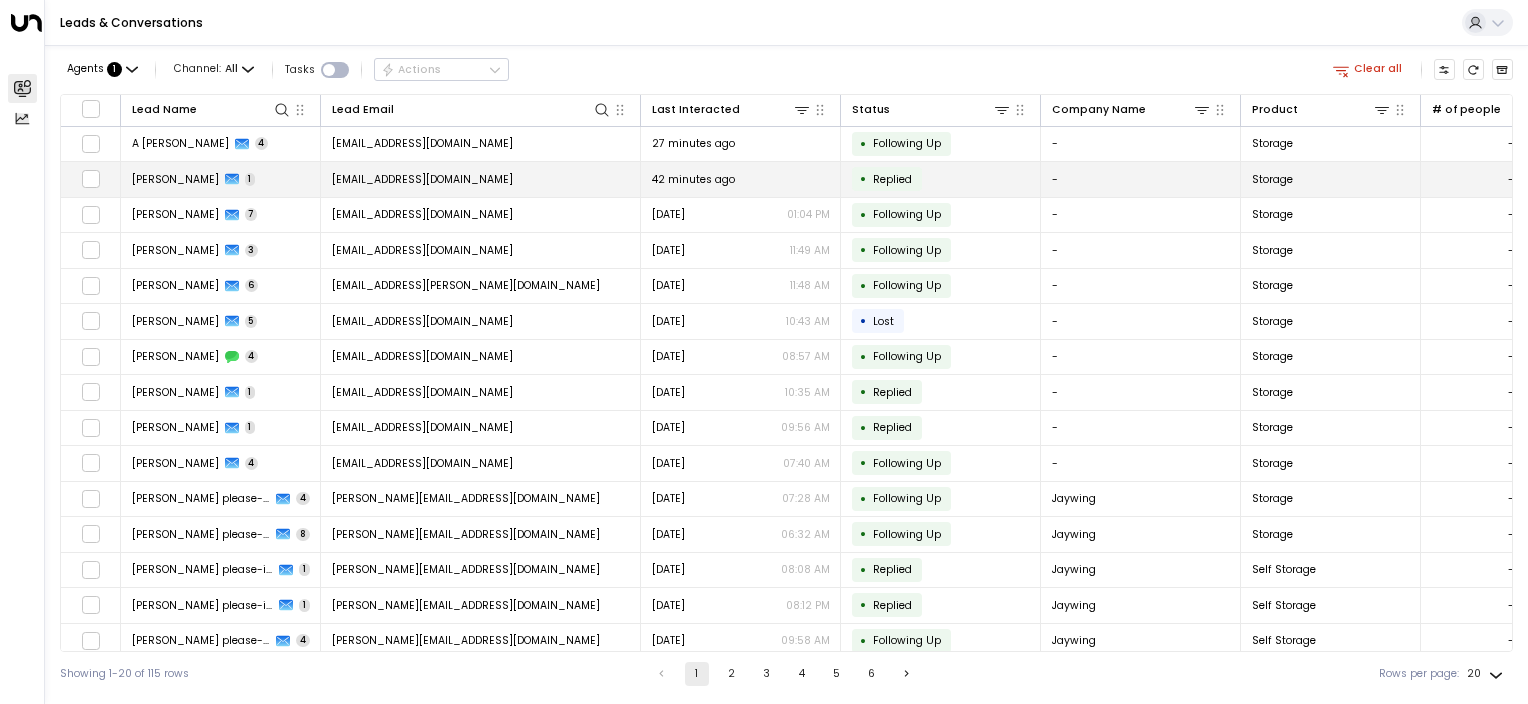 click on "[EMAIL_ADDRESS][DOMAIN_NAME]" at bounding box center [422, 179] 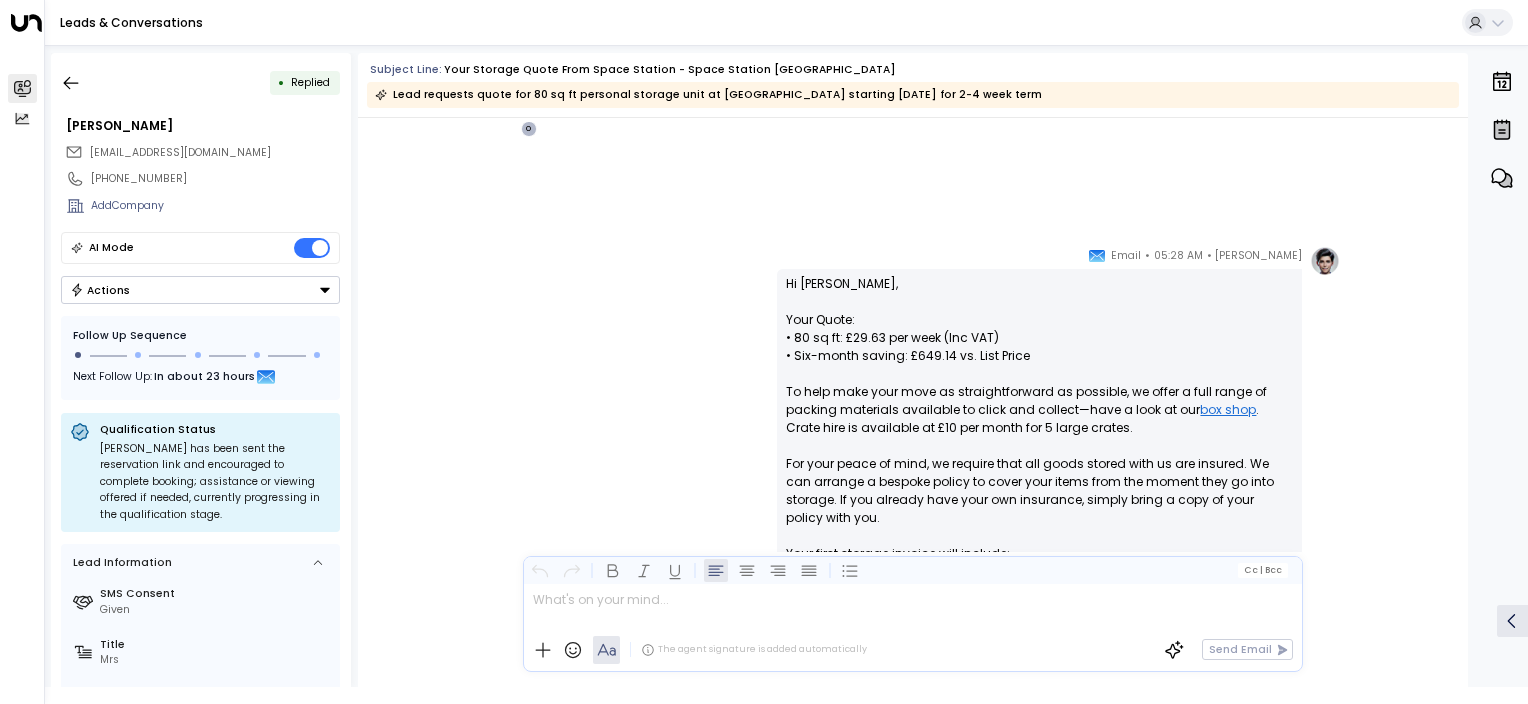 scroll, scrollTop: 237, scrollLeft: 0, axis: vertical 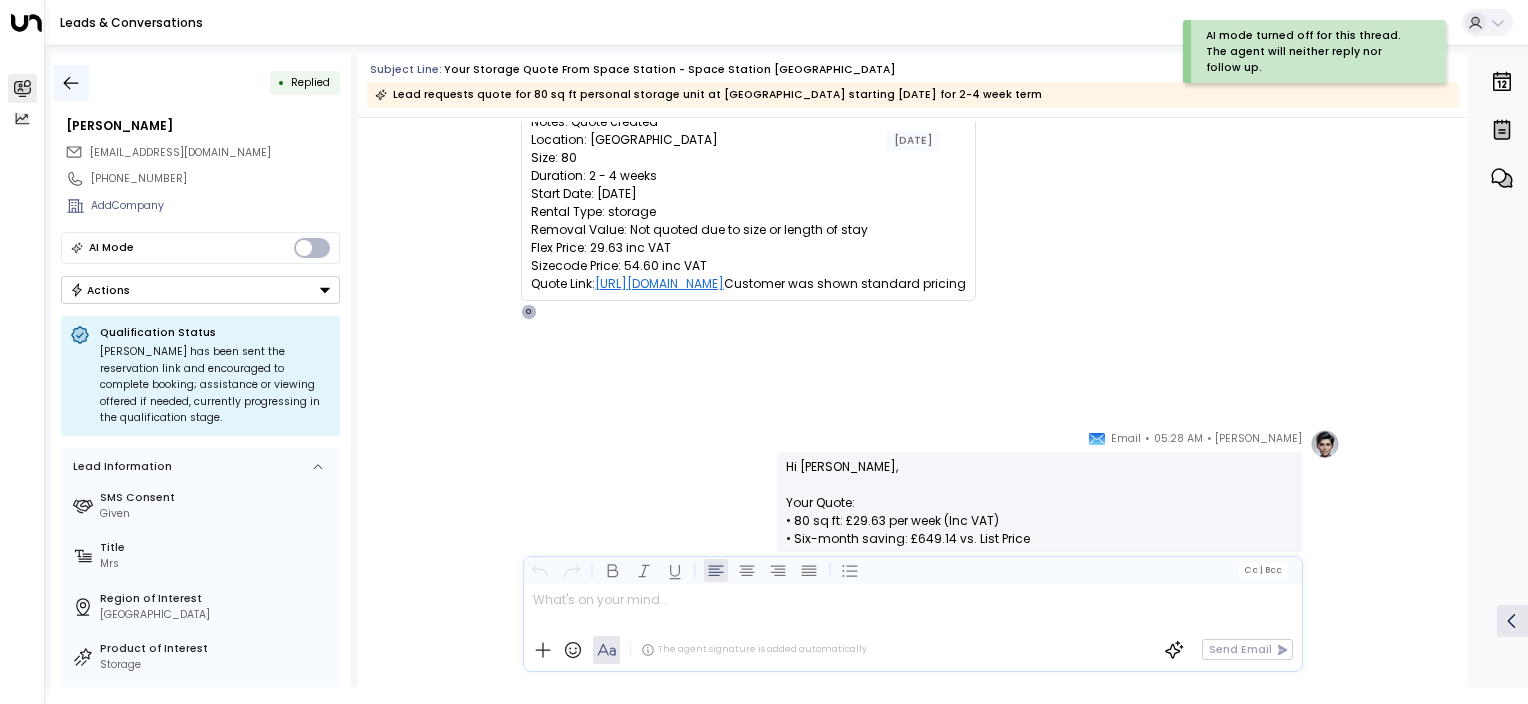 click 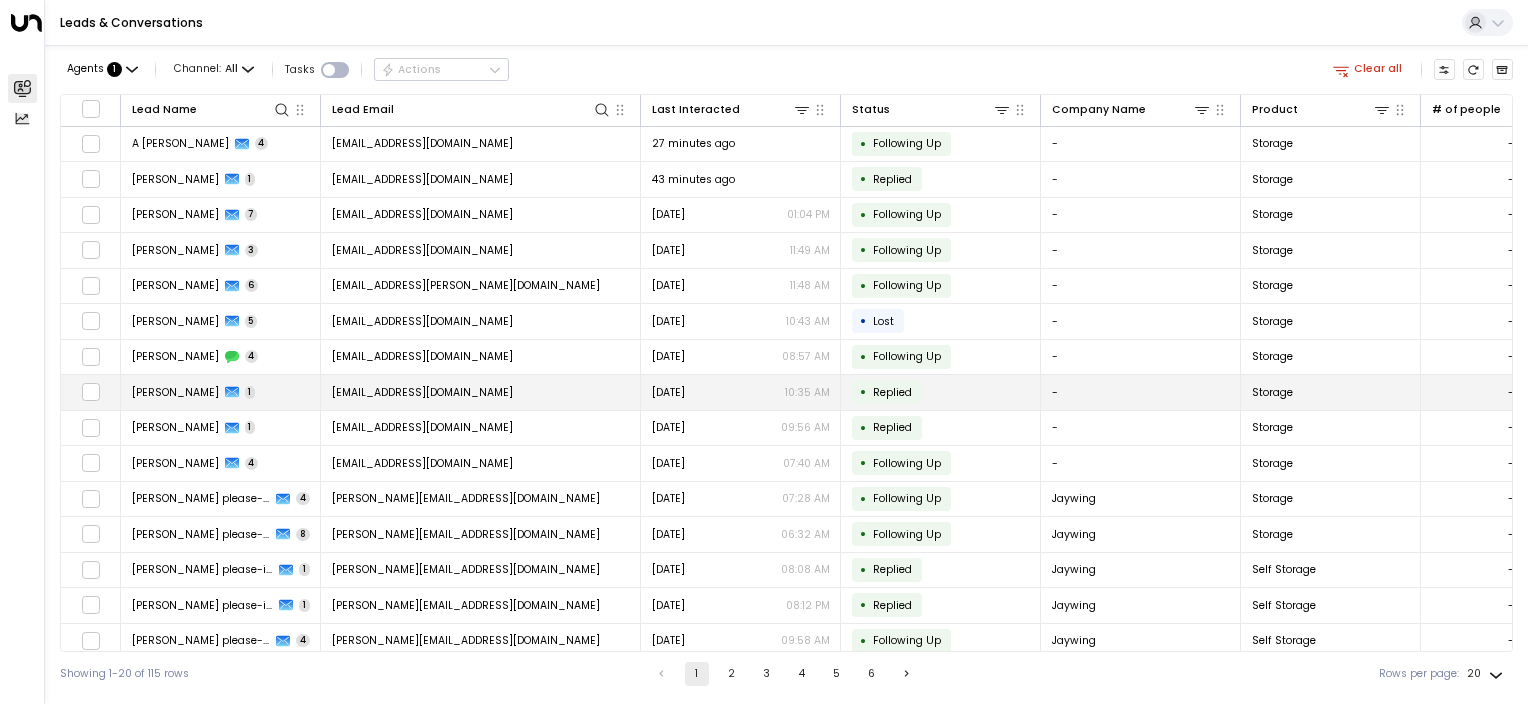 click on "[EMAIL_ADDRESS][DOMAIN_NAME]" at bounding box center (481, 392) 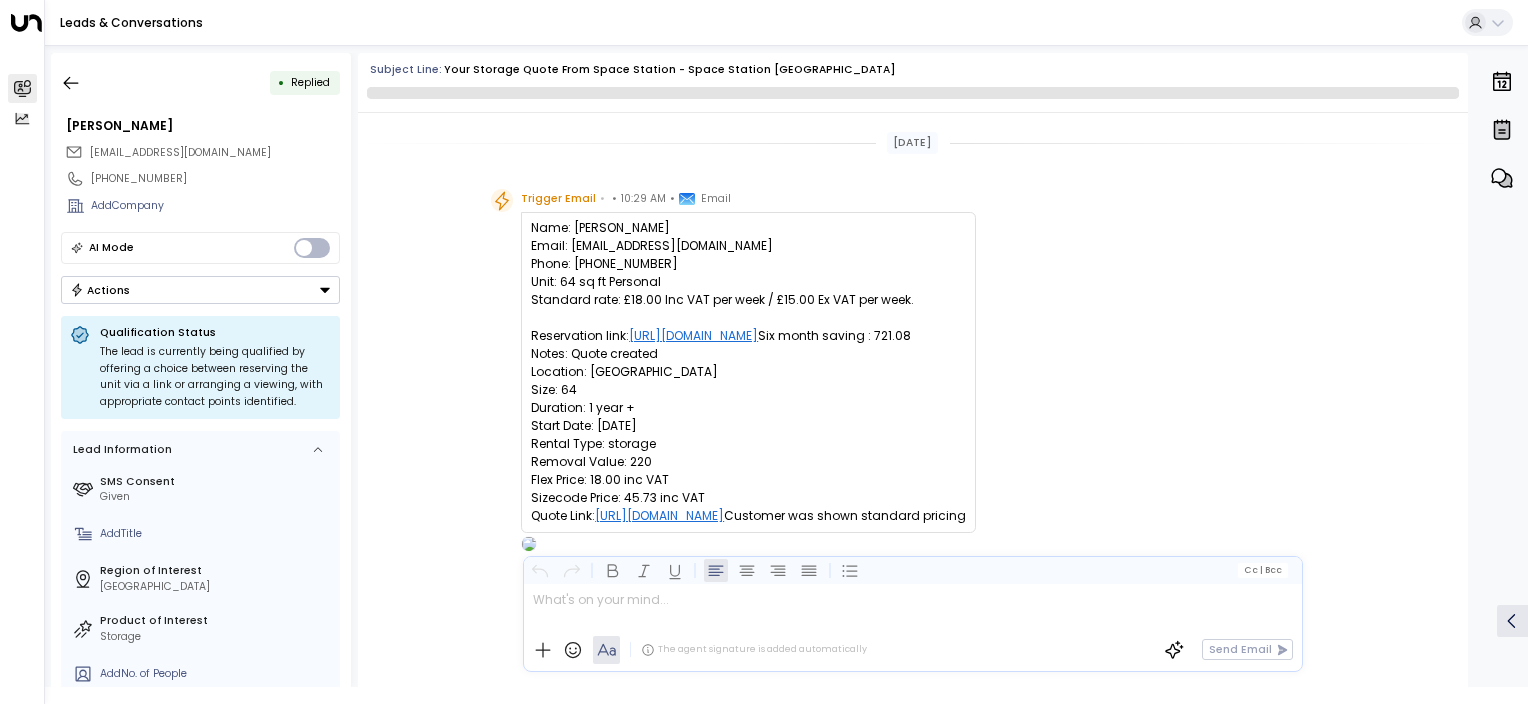scroll, scrollTop: 773, scrollLeft: 0, axis: vertical 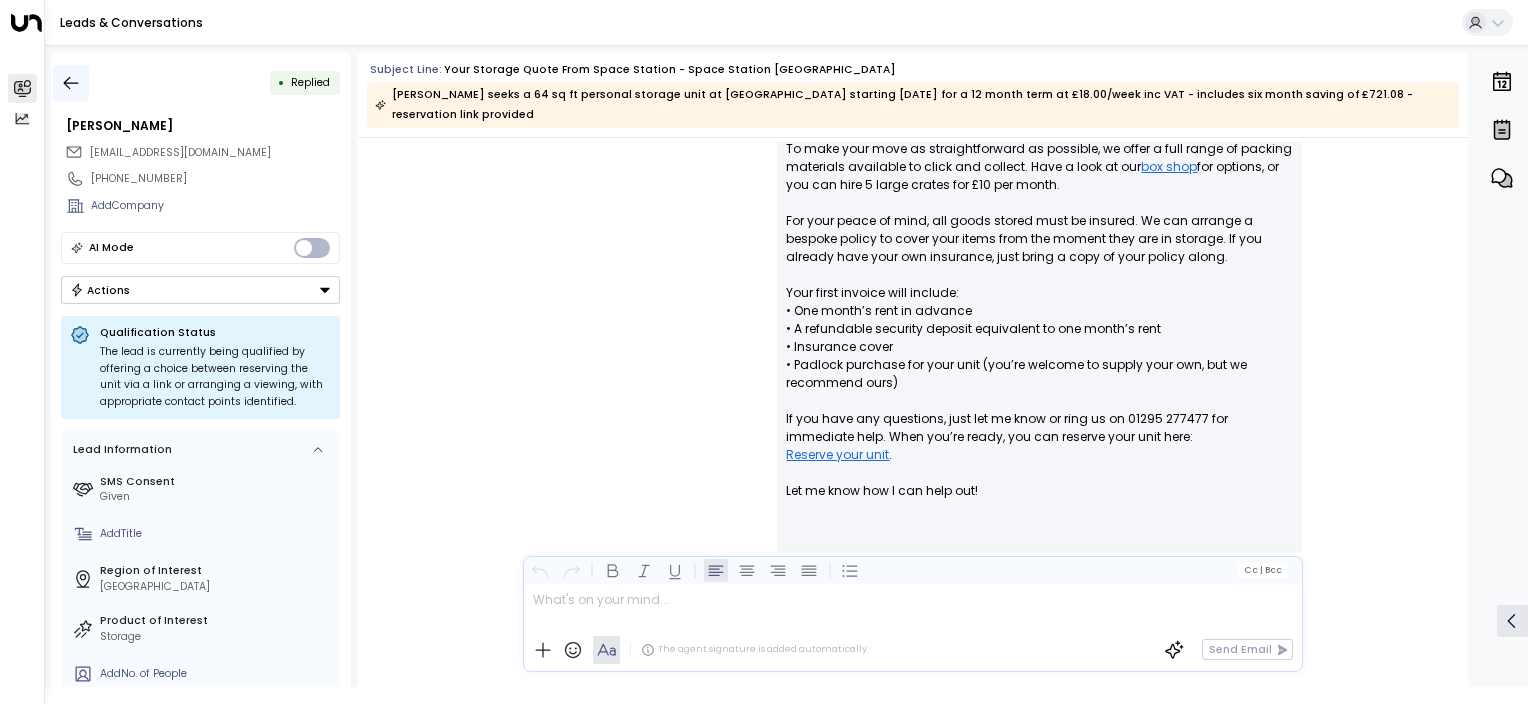 click 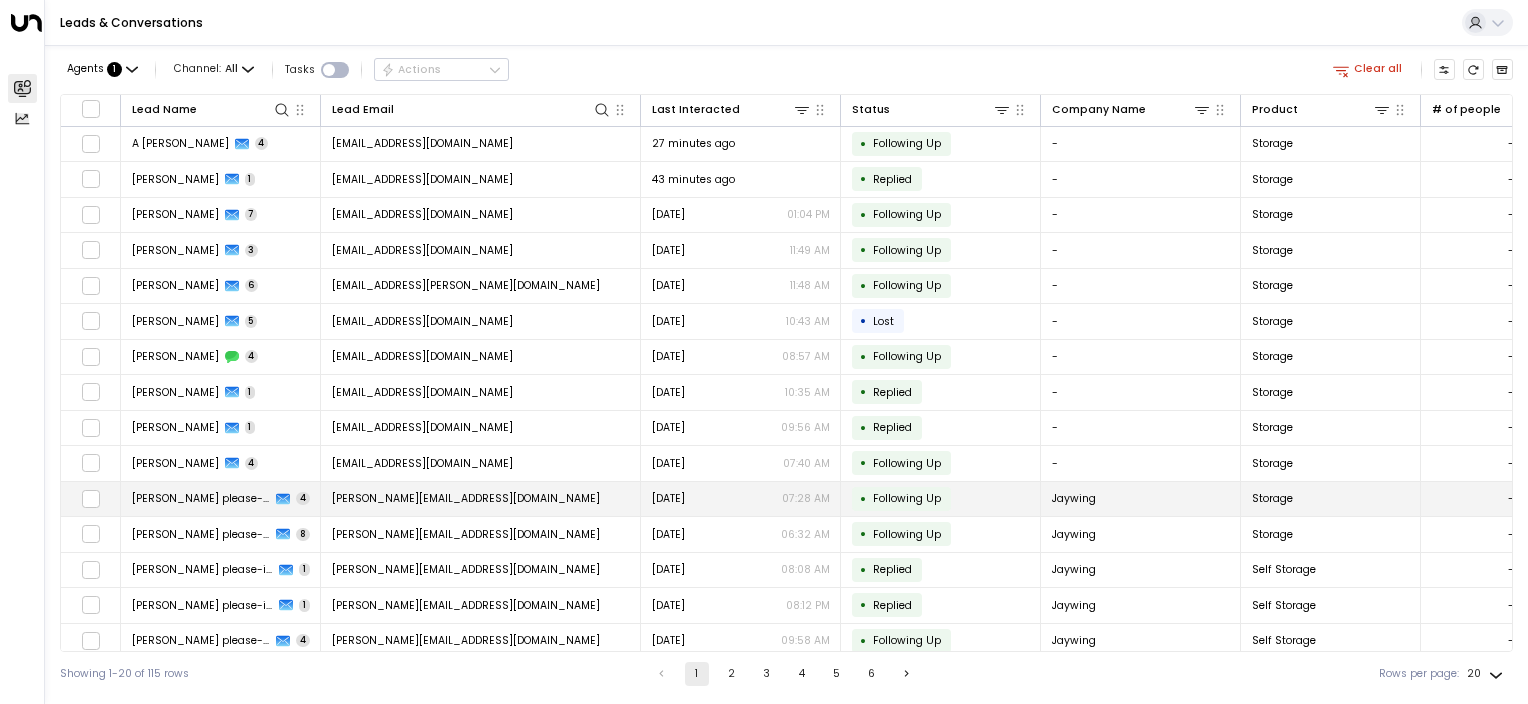 click on "[PERSON_NAME][EMAIL_ADDRESS][DOMAIN_NAME]" at bounding box center (466, 498) 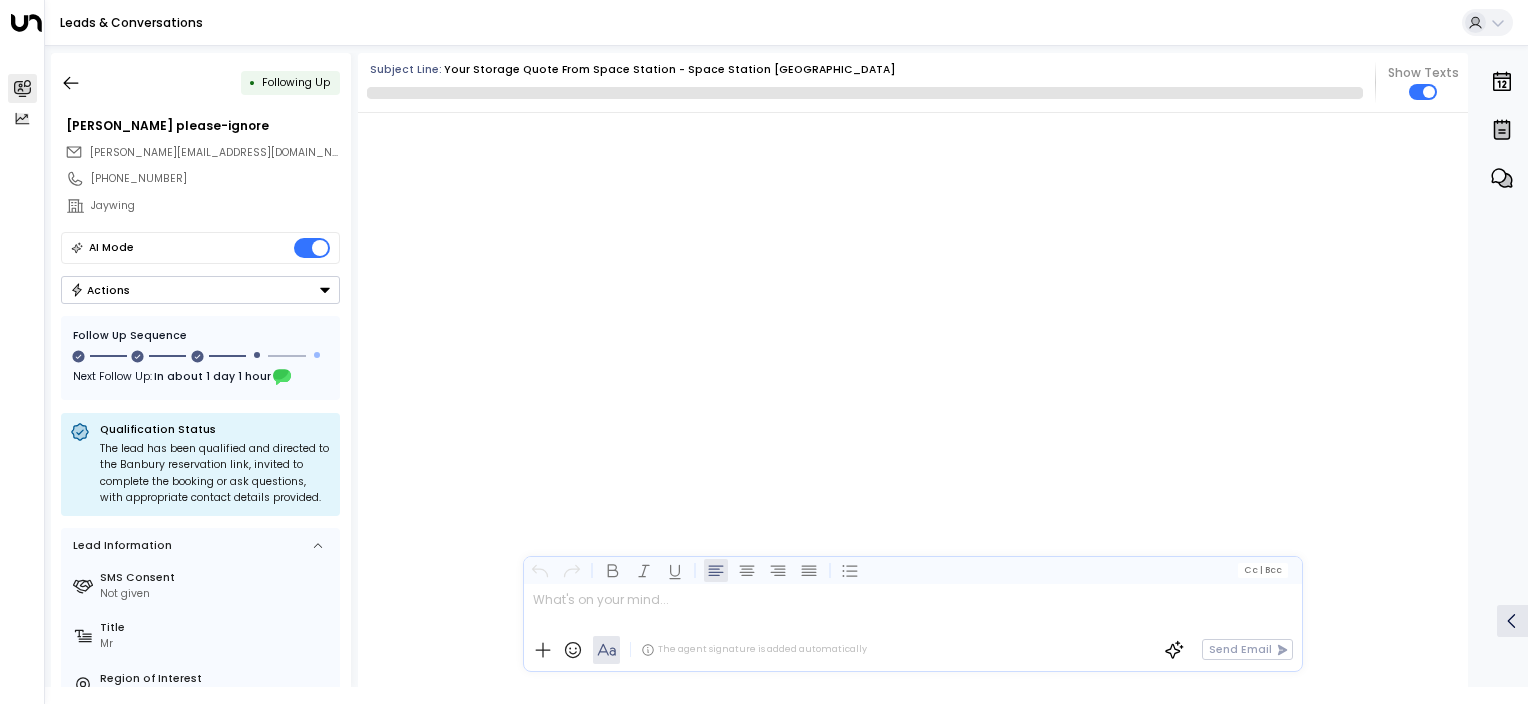 scroll, scrollTop: 2680, scrollLeft: 0, axis: vertical 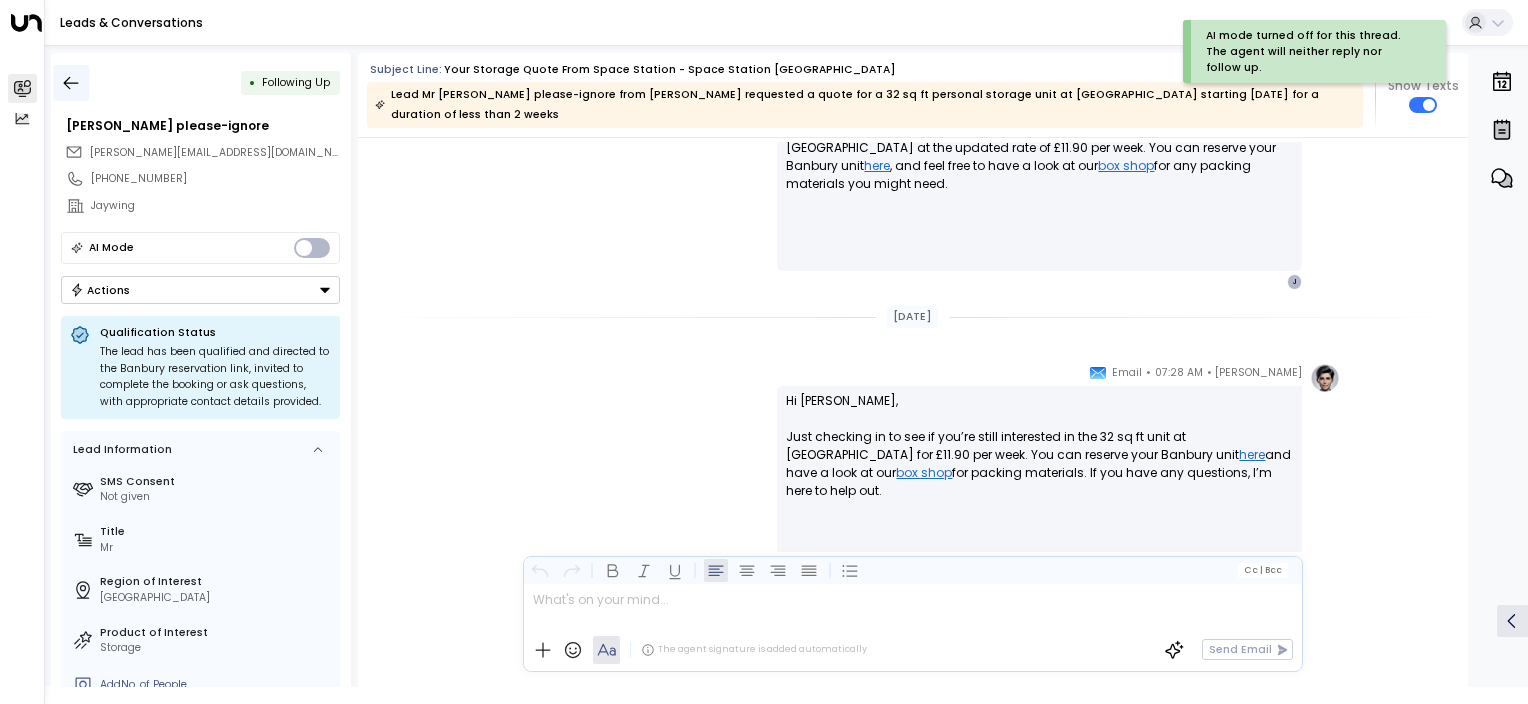 click 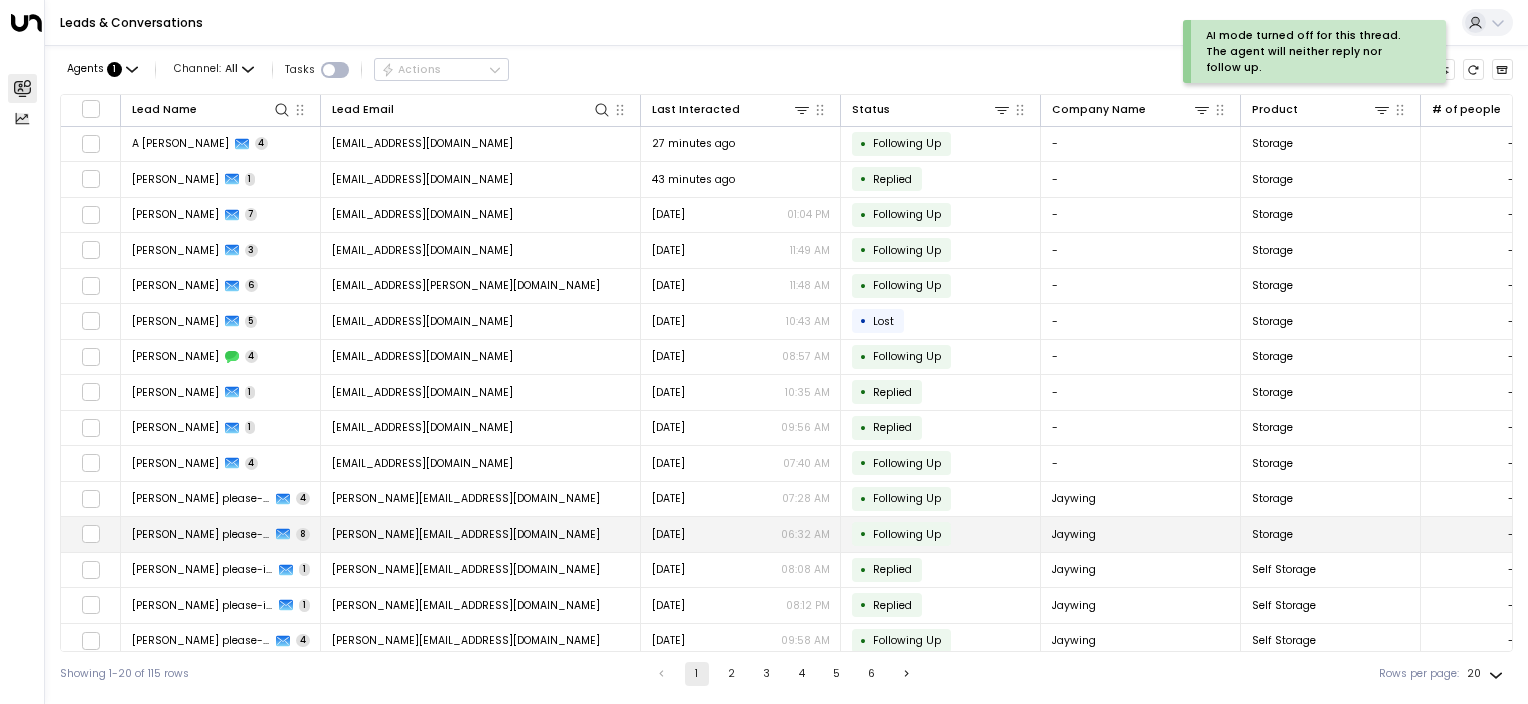 click on "[PERSON_NAME][EMAIL_ADDRESS][DOMAIN_NAME]" at bounding box center (466, 534) 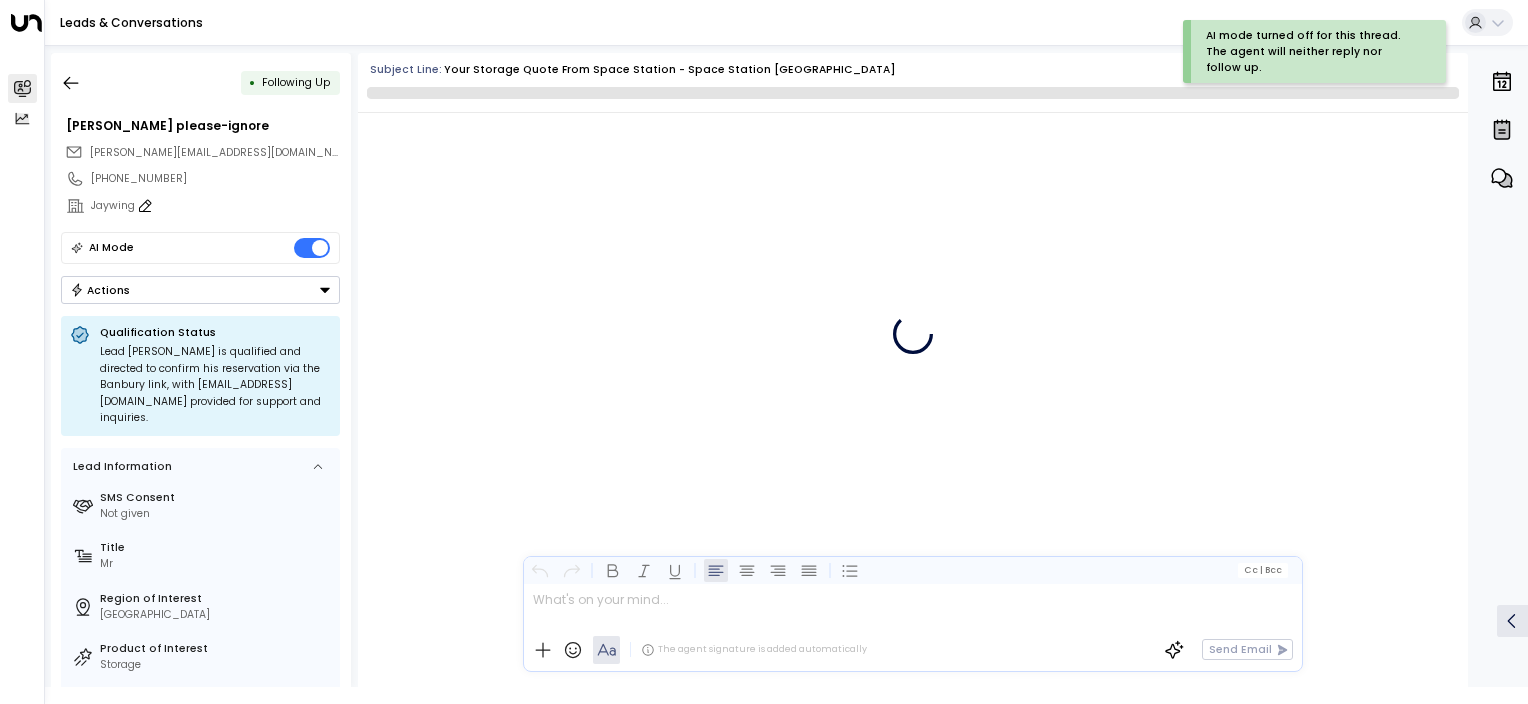 scroll, scrollTop: 7416, scrollLeft: 0, axis: vertical 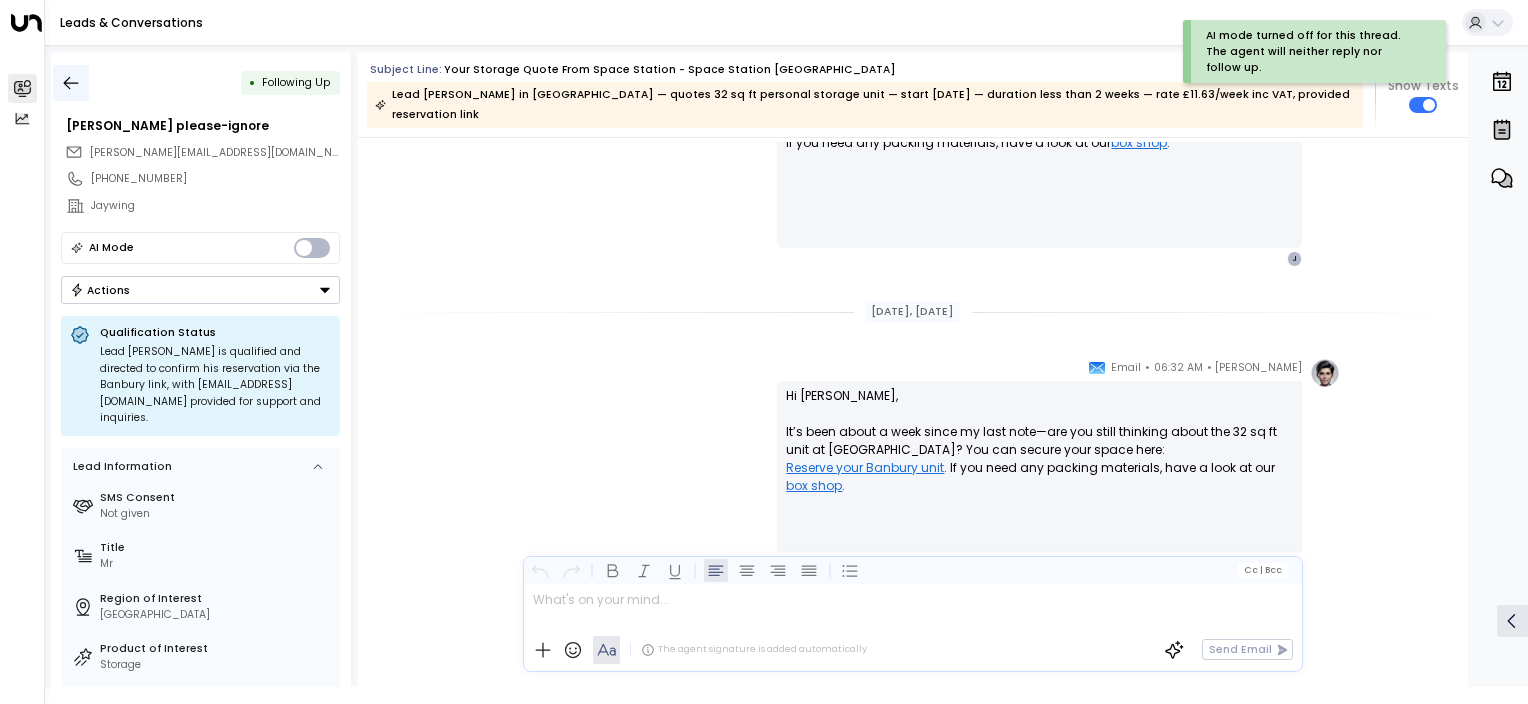 click 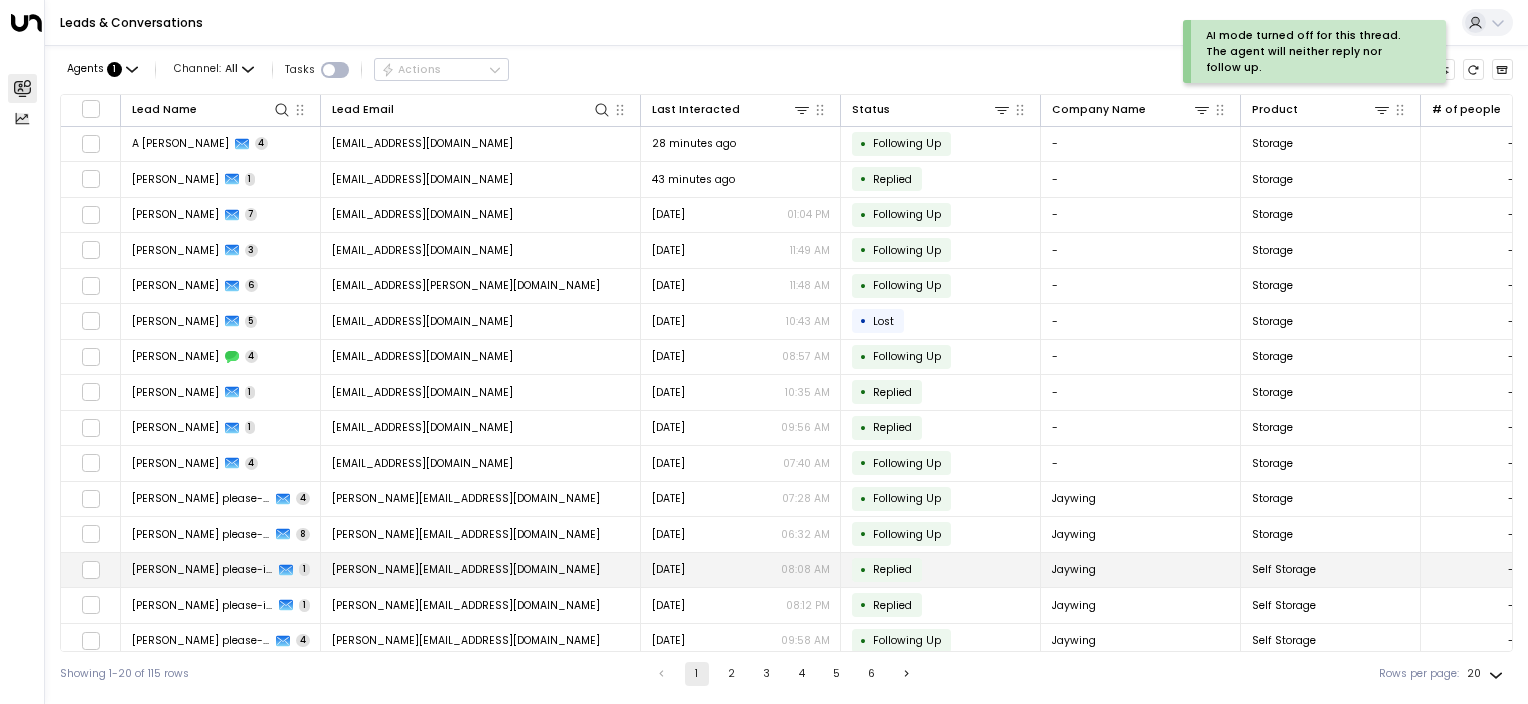 click on "[PERSON_NAME][EMAIL_ADDRESS][DOMAIN_NAME]" at bounding box center (466, 569) 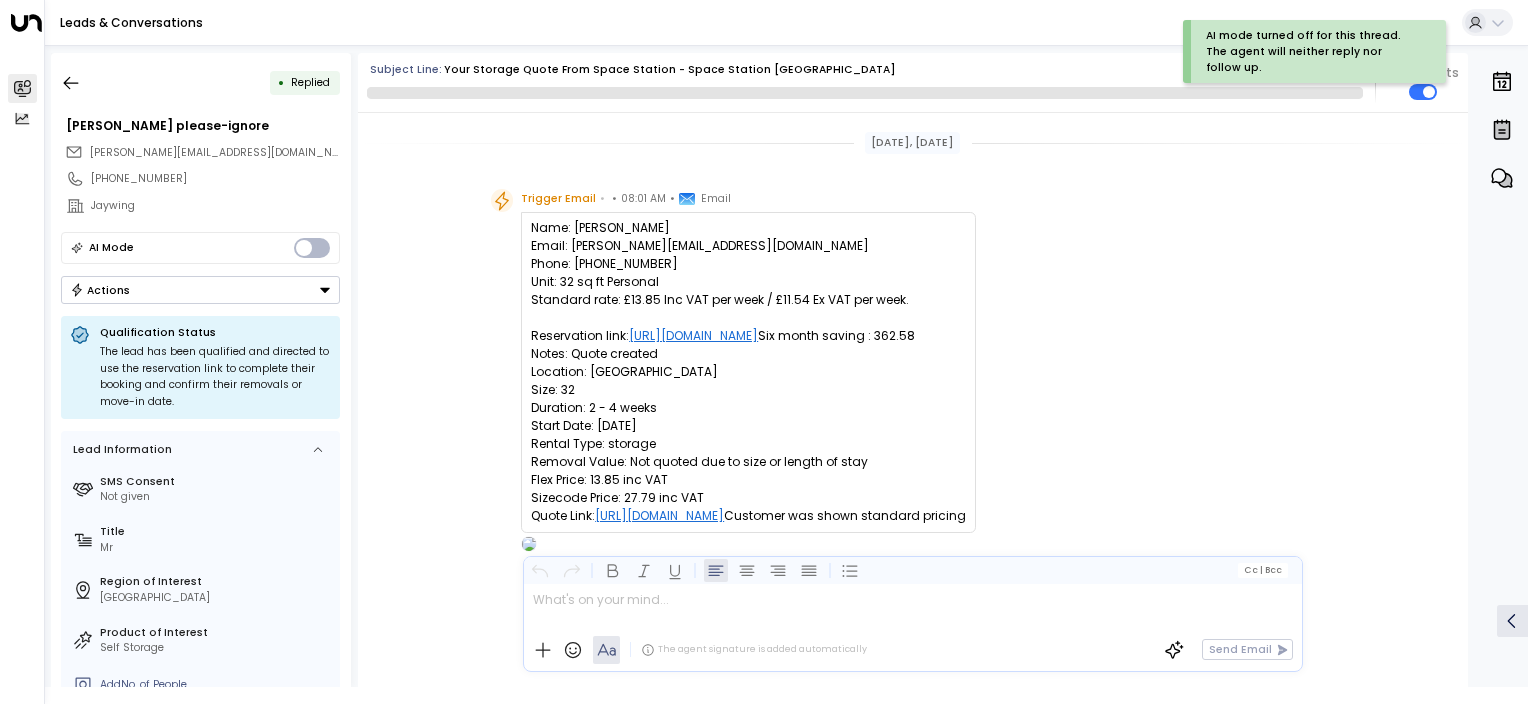 scroll, scrollTop: 680, scrollLeft: 0, axis: vertical 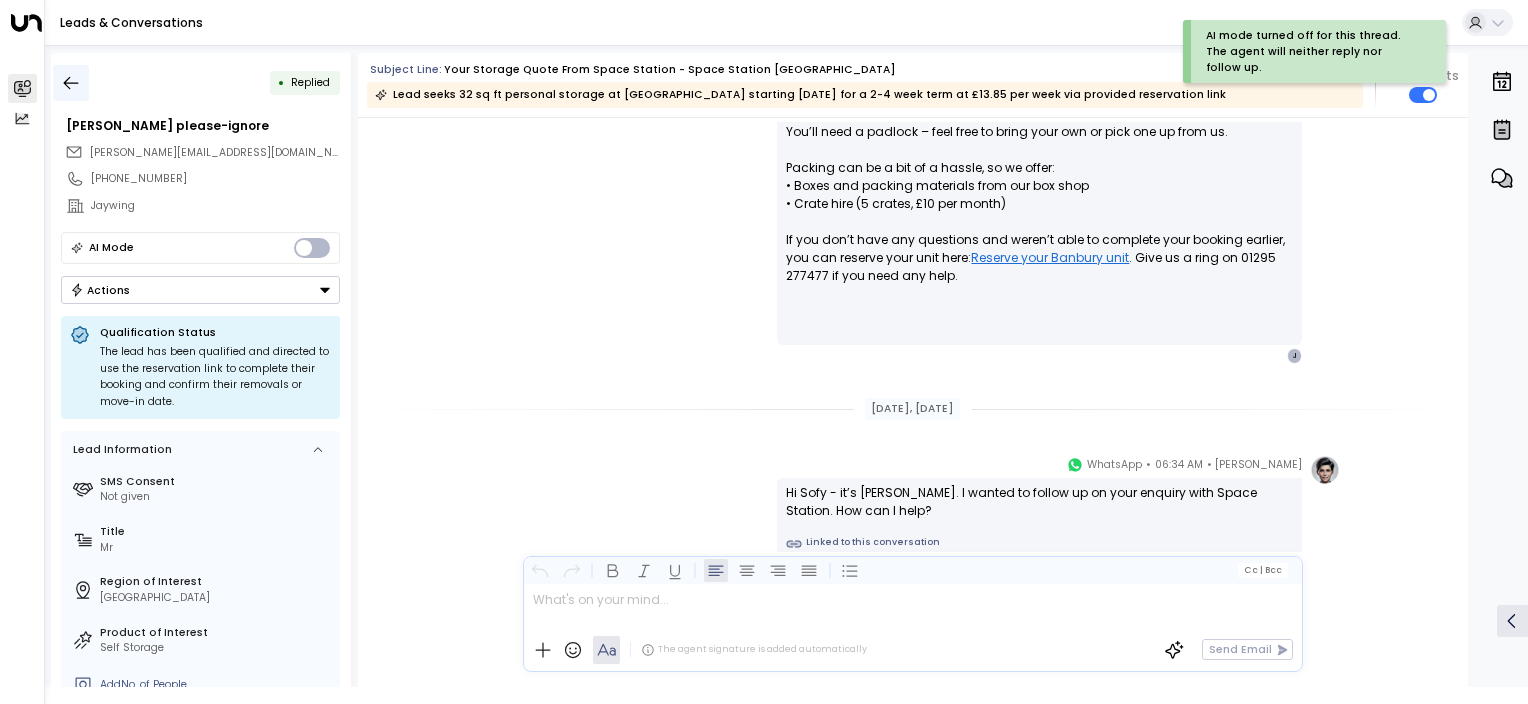click 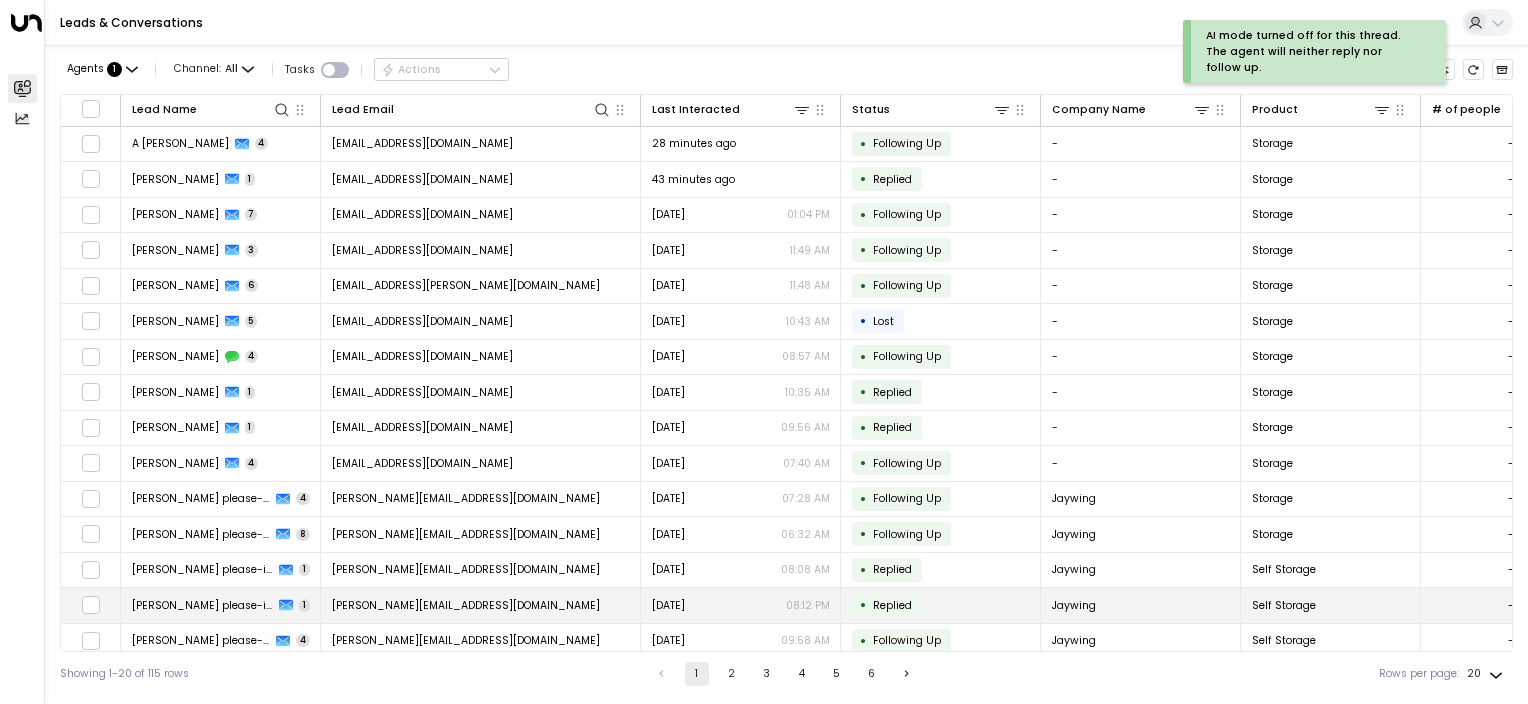 click on "[PERSON_NAME][EMAIL_ADDRESS][DOMAIN_NAME]" at bounding box center [466, 605] 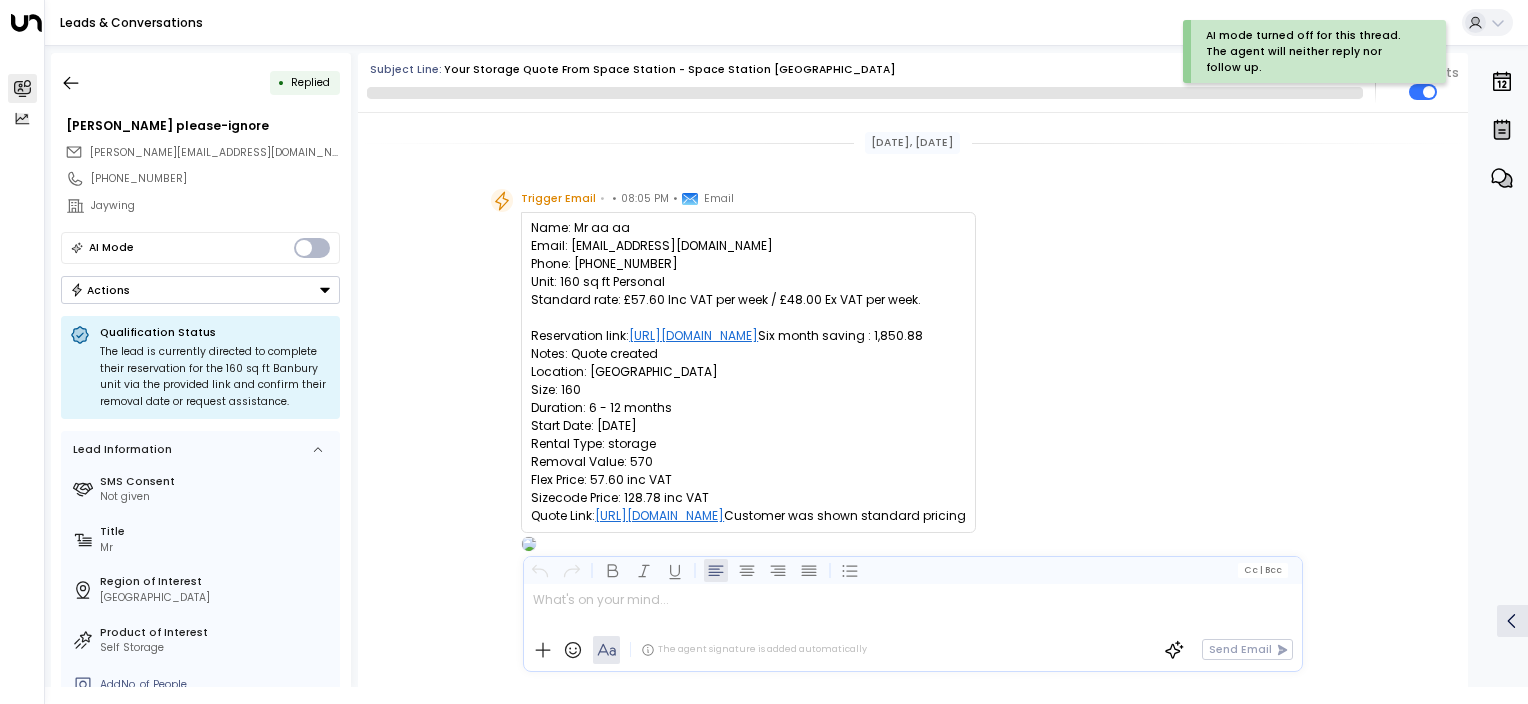 scroll, scrollTop: 771, scrollLeft: 0, axis: vertical 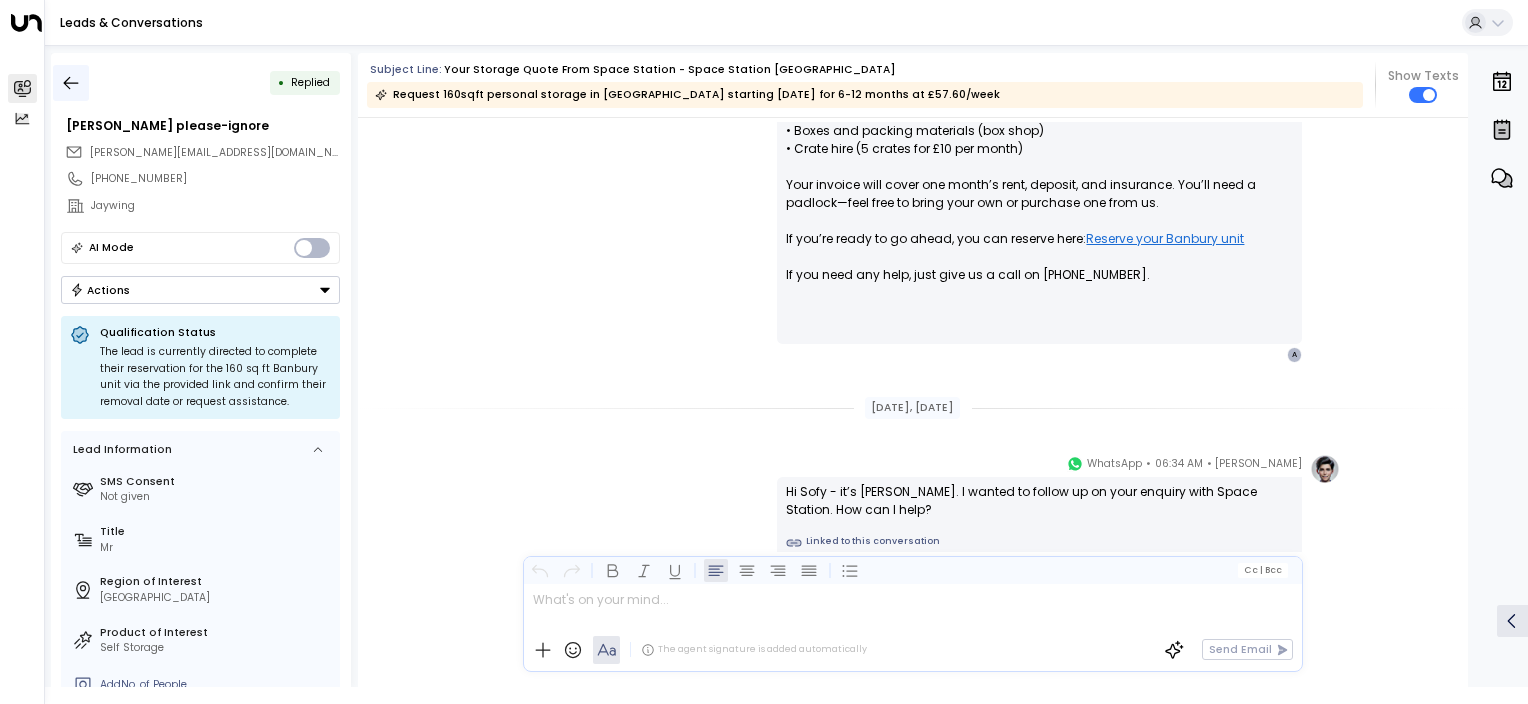 click 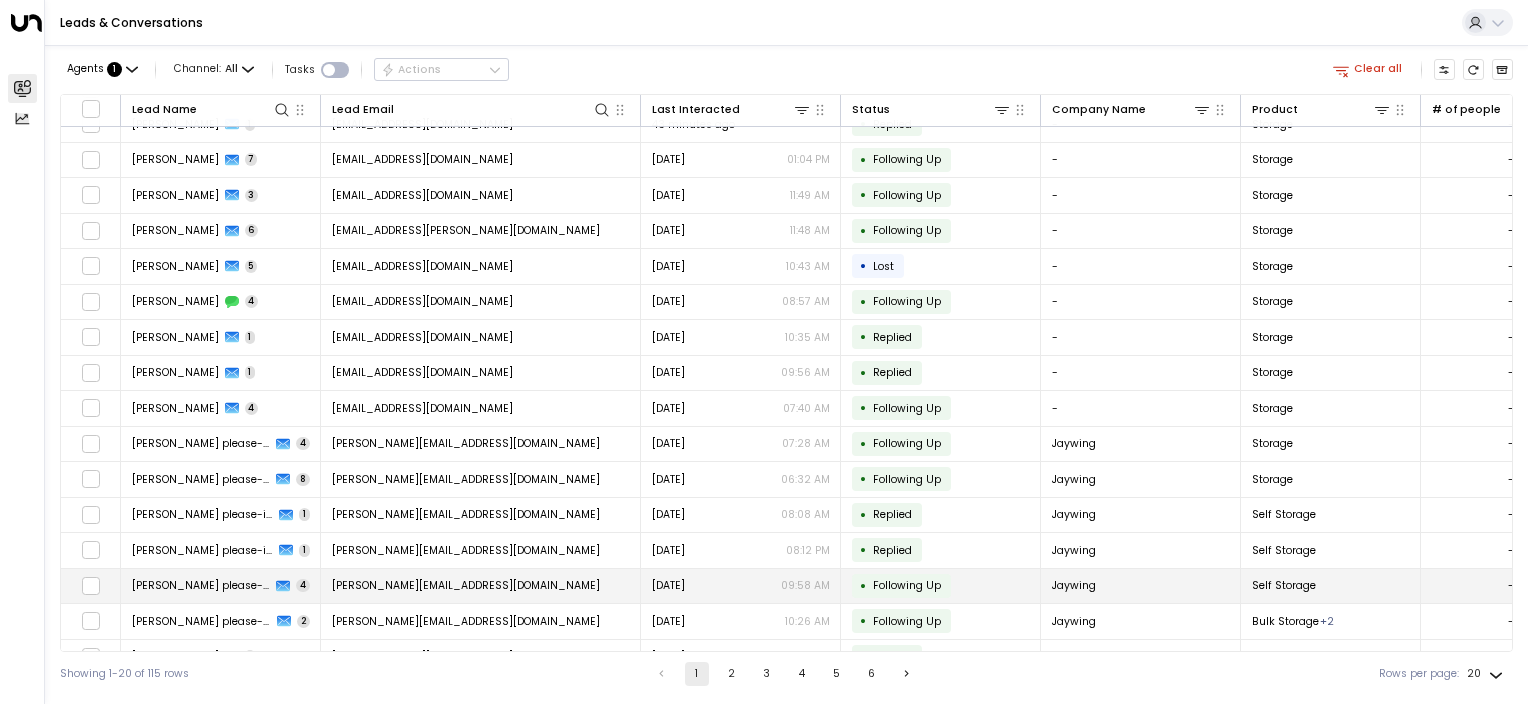scroll, scrollTop: 100, scrollLeft: 0, axis: vertical 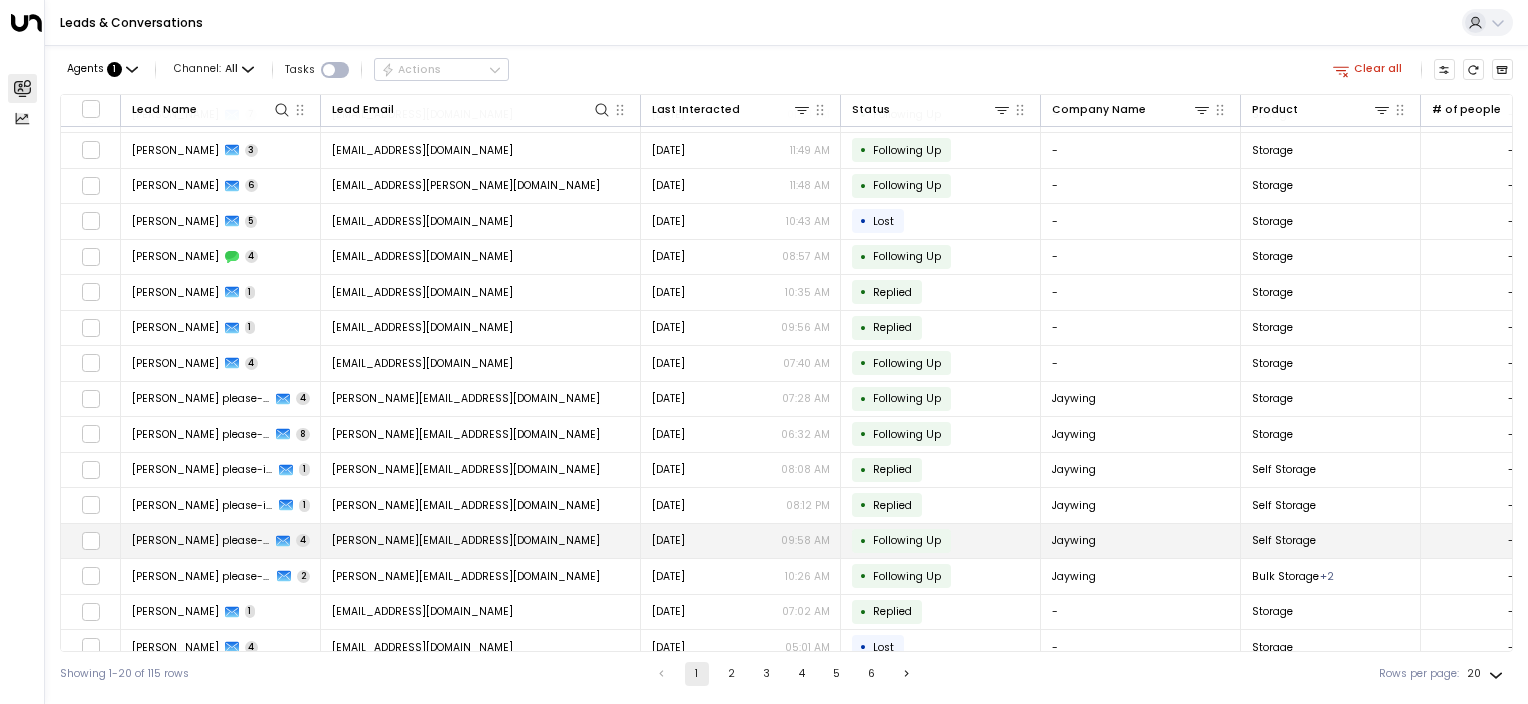 click on "[PERSON_NAME][EMAIL_ADDRESS][DOMAIN_NAME]" at bounding box center (466, 540) 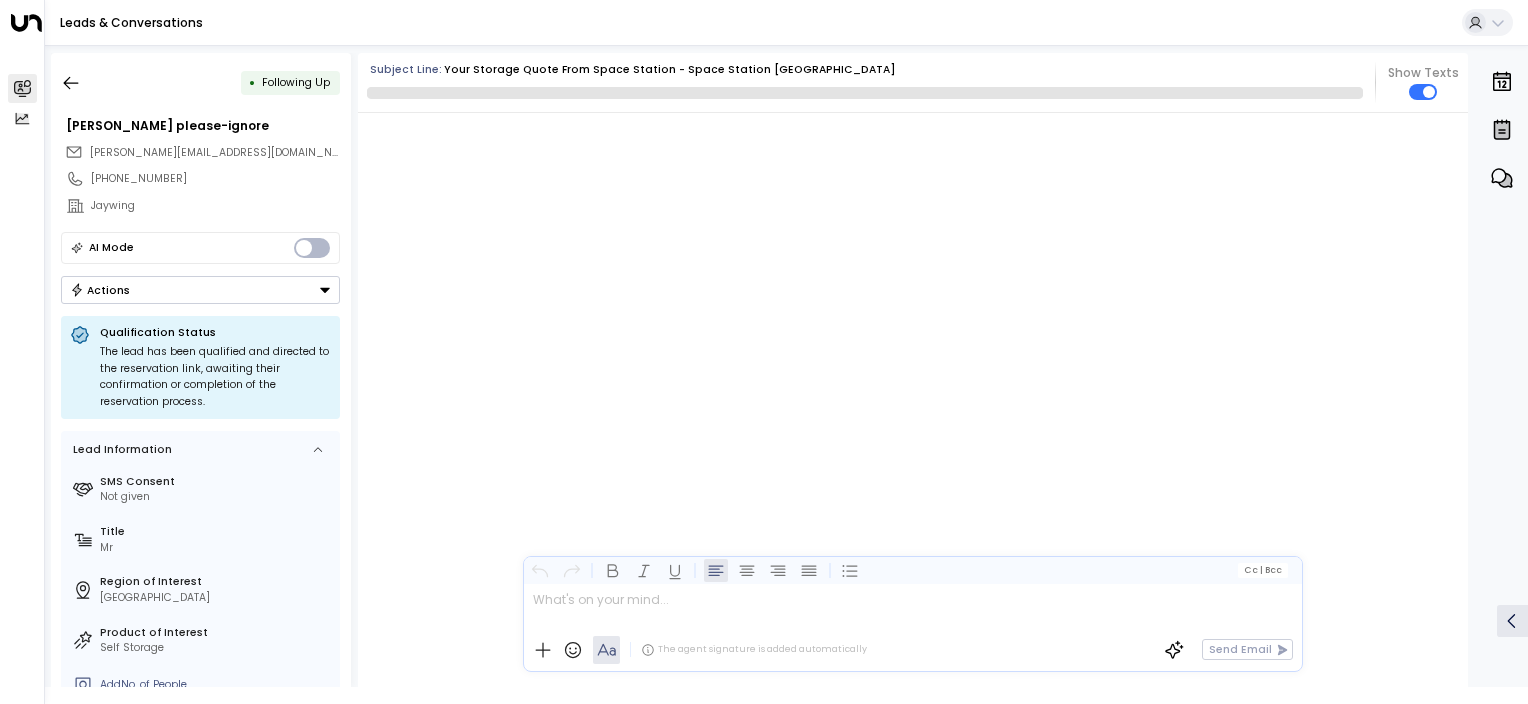 scroll, scrollTop: 2836, scrollLeft: 0, axis: vertical 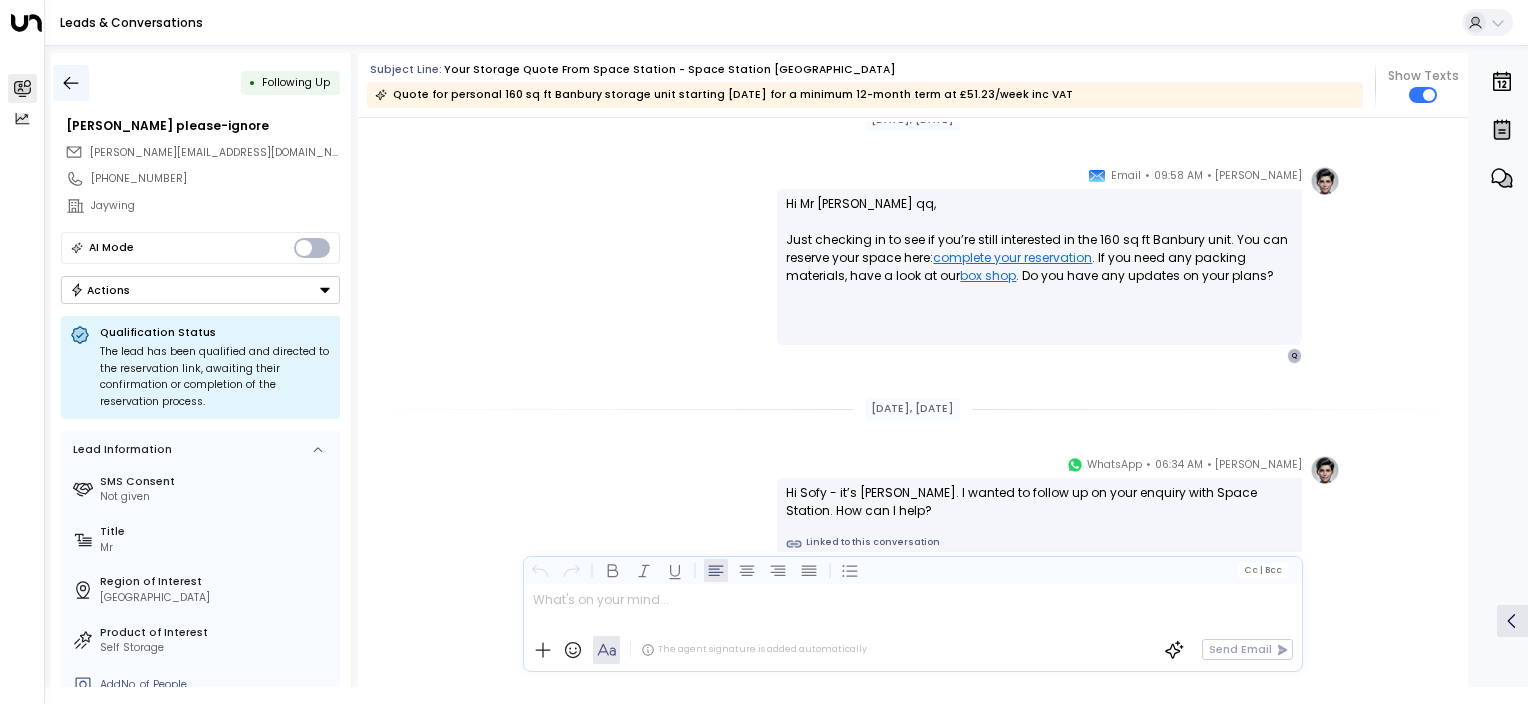 click 